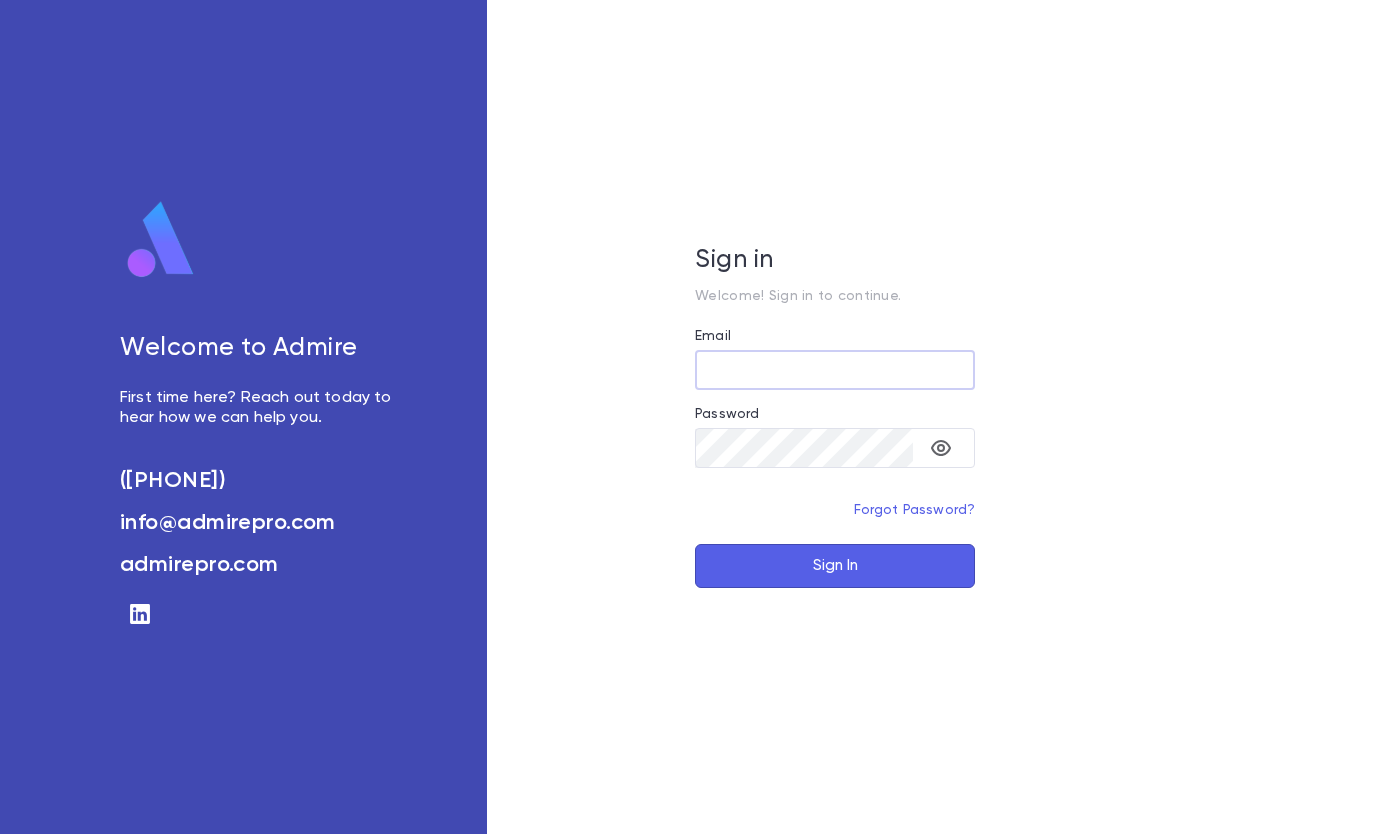 scroll, scrollTop: 0, scrollLeft: 0, axis: both 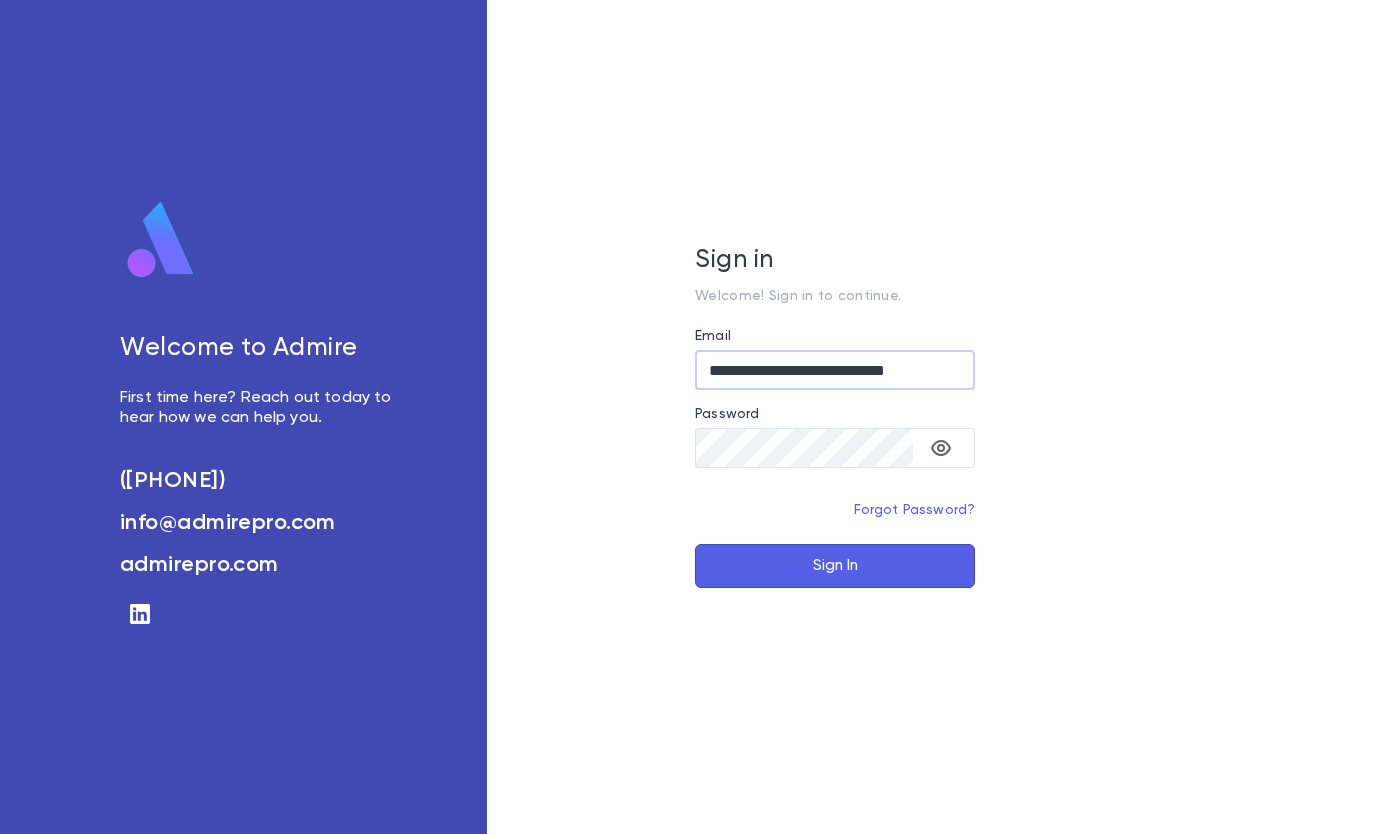 click on "Sign In" at bounding box center (835, 566) 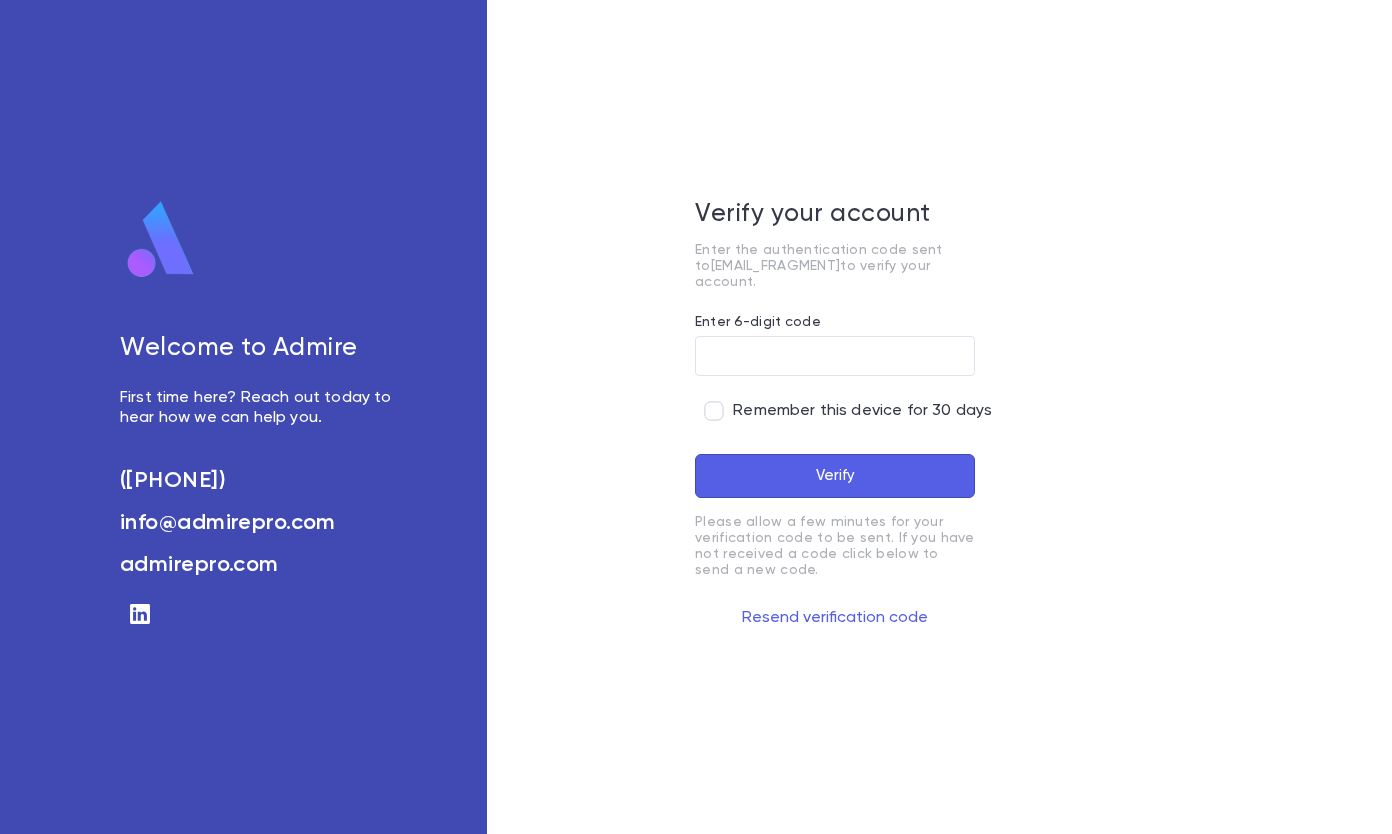 click on "Enter 6-digit code" at bounding box center [835, 356] 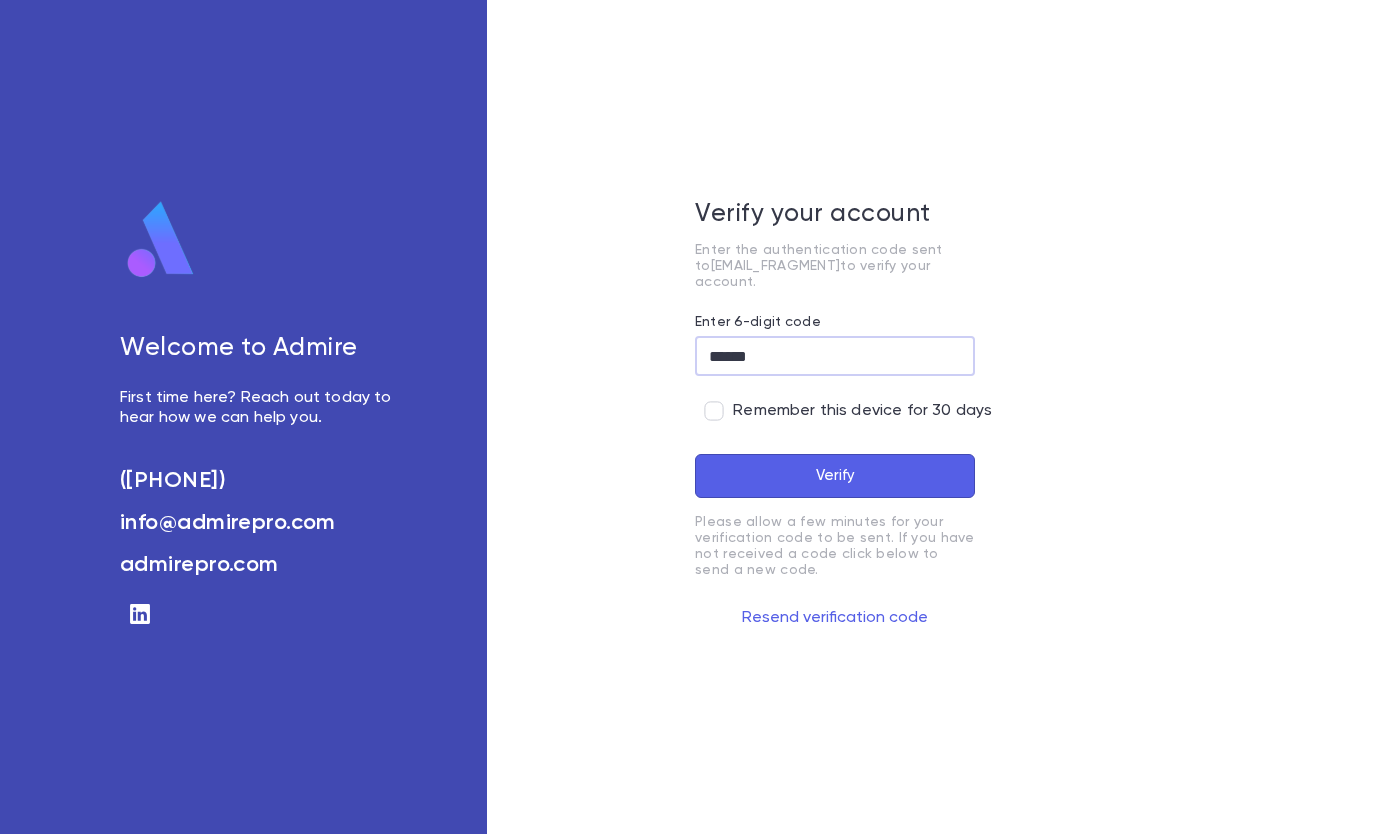 type on "******" 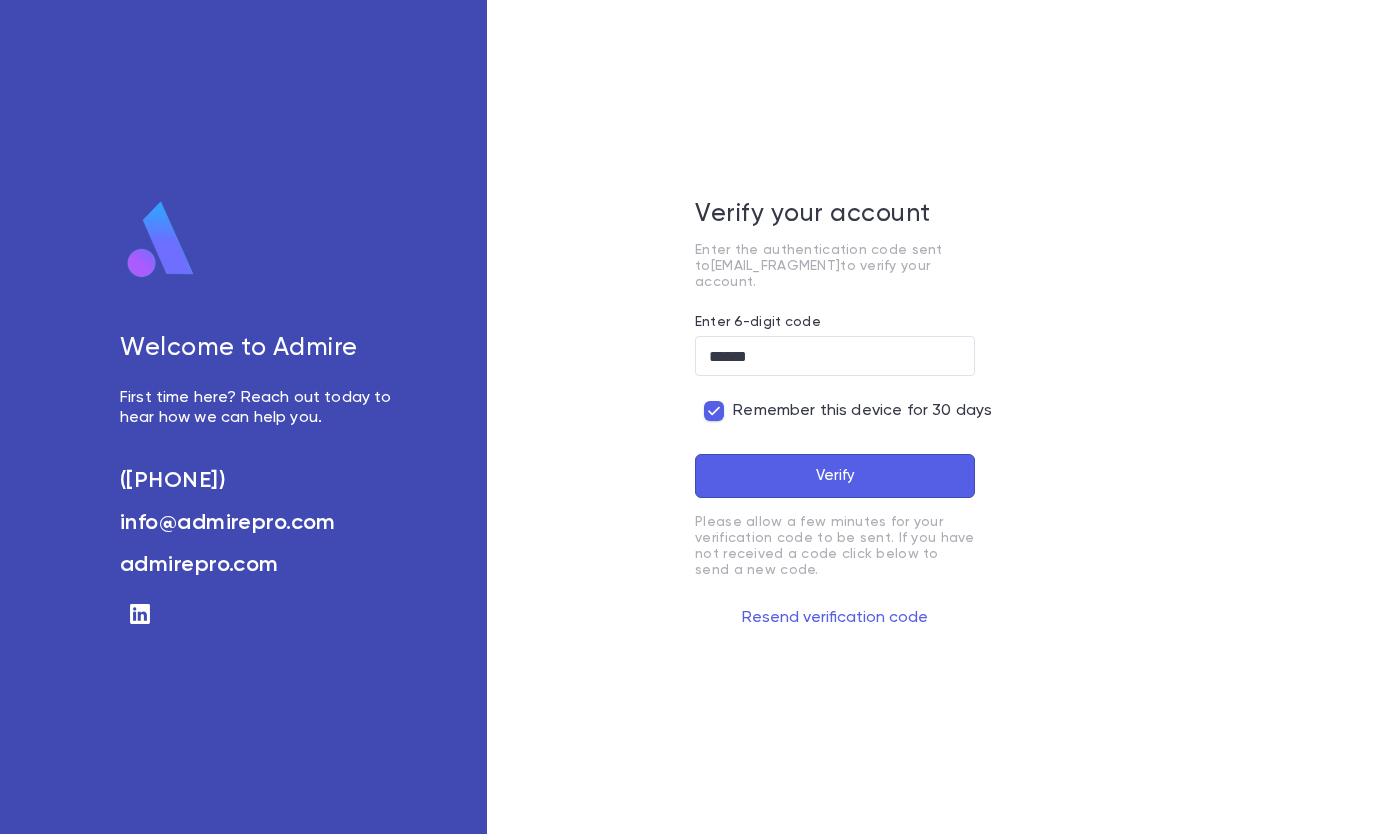 click on "Verify" at bounding box center (835, 476) 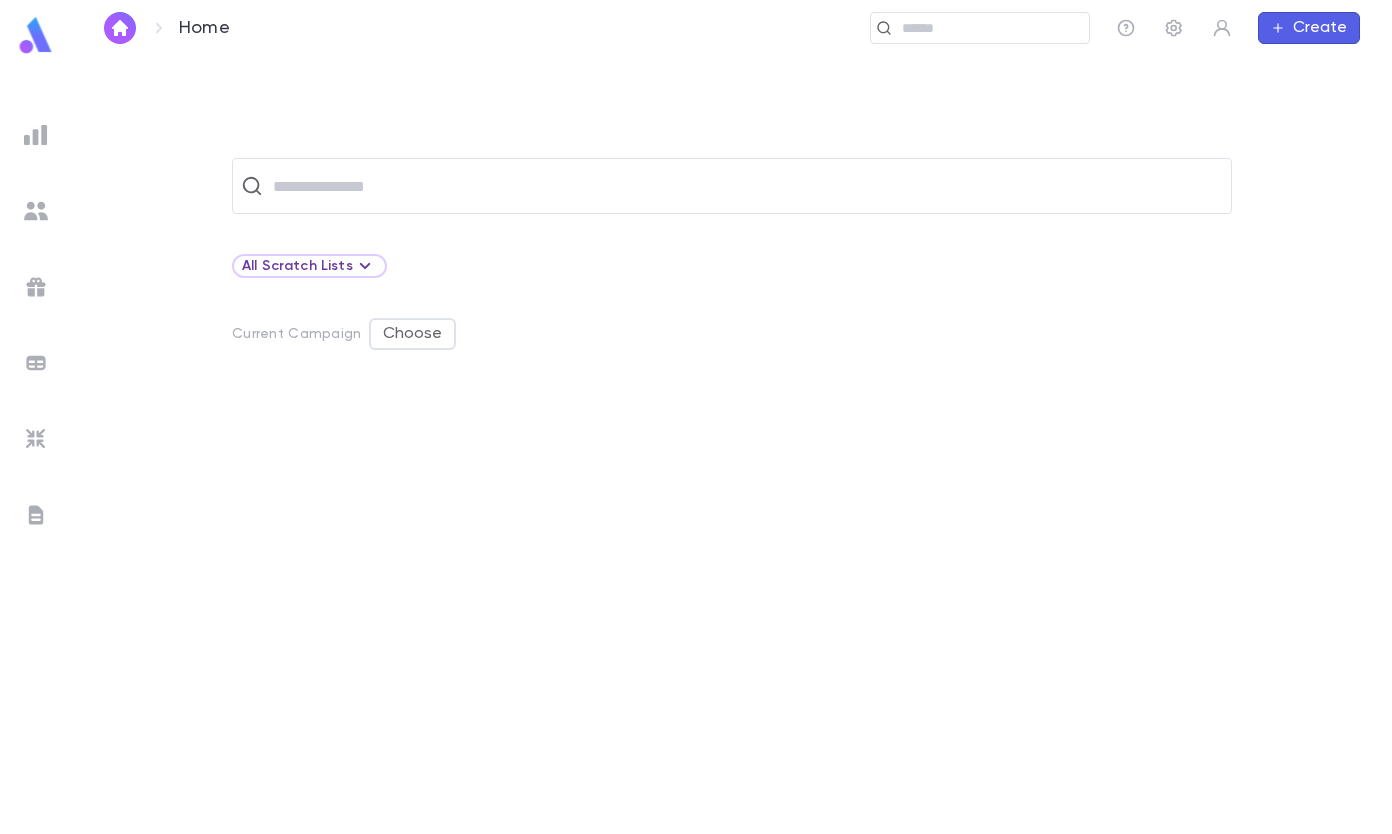 drag, startPoint x: 395, startPoint y: 196, endPoint x: 420, endPoint y: 182, distance: 28.653097 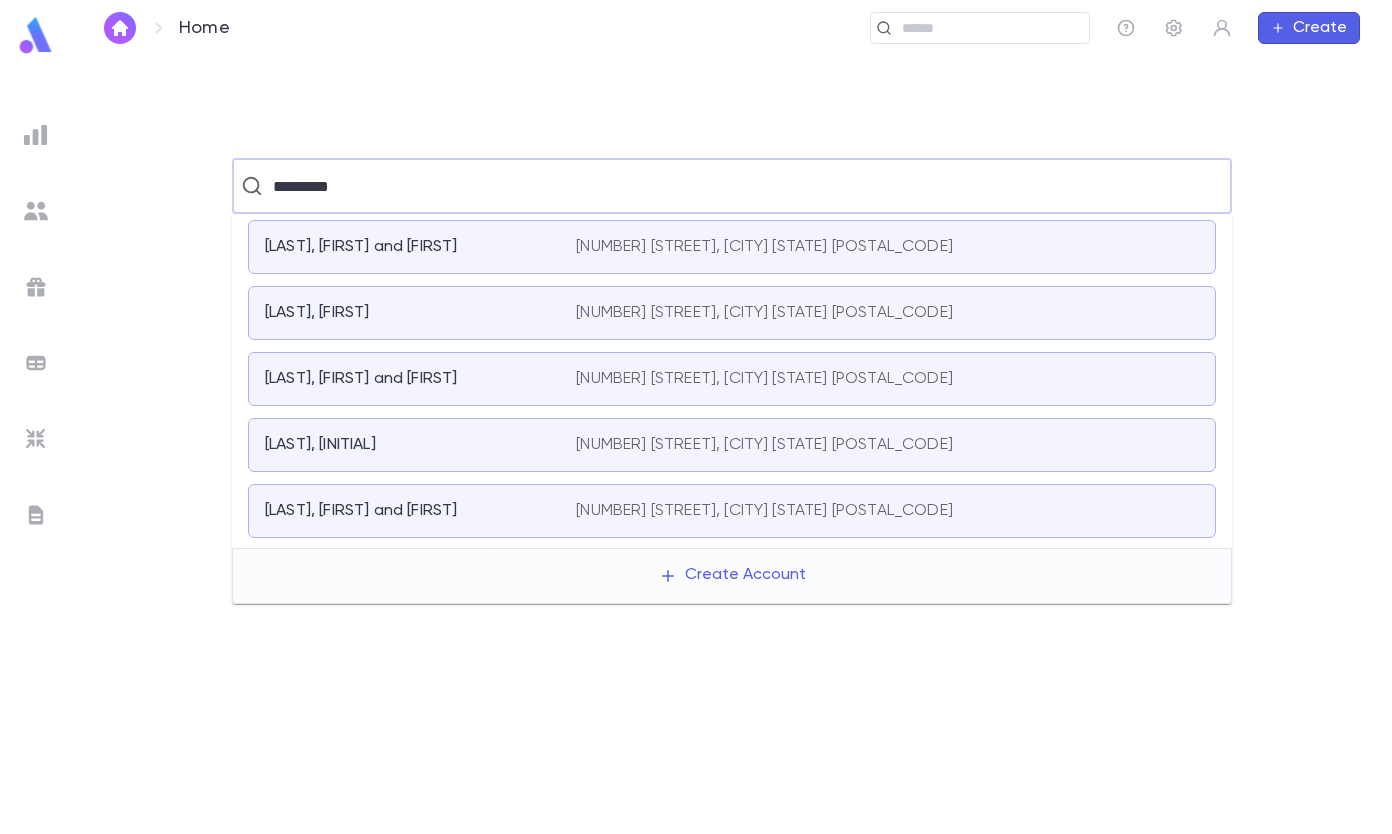 scroll, scrollTop: 0, scrollLeft: 0, axis: both 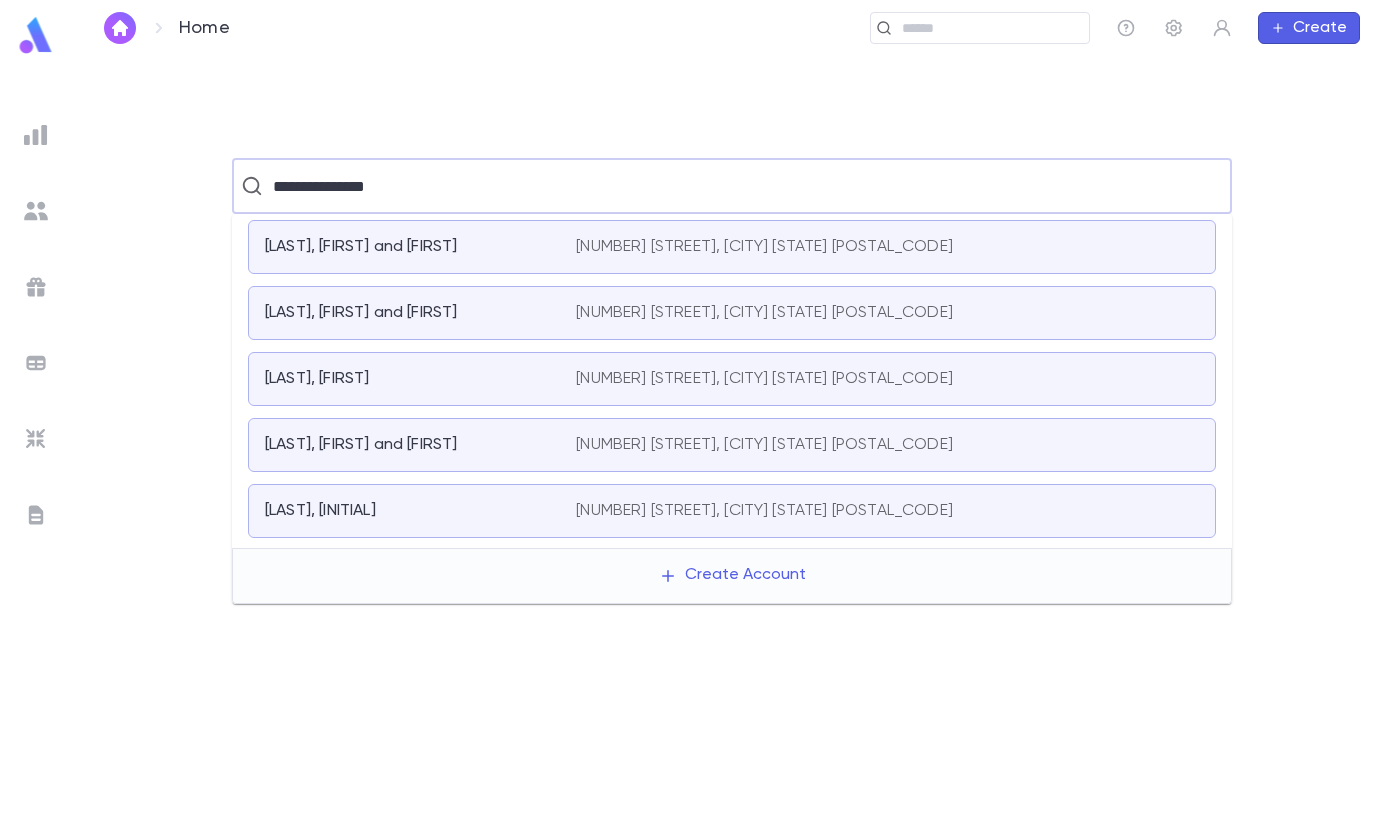type on "**********" 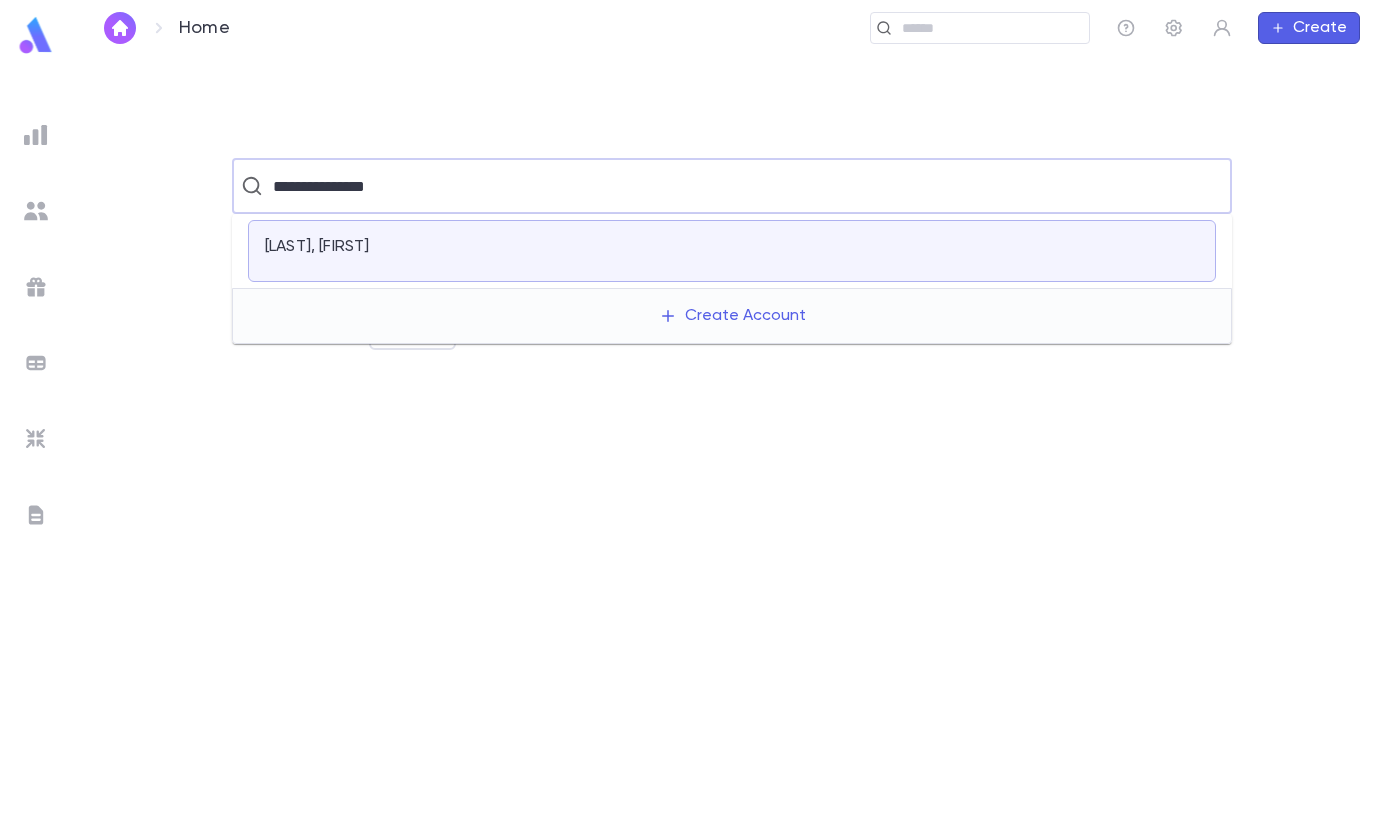 click on "[LAST], [FIRST]" at bounding box center [420, 251] 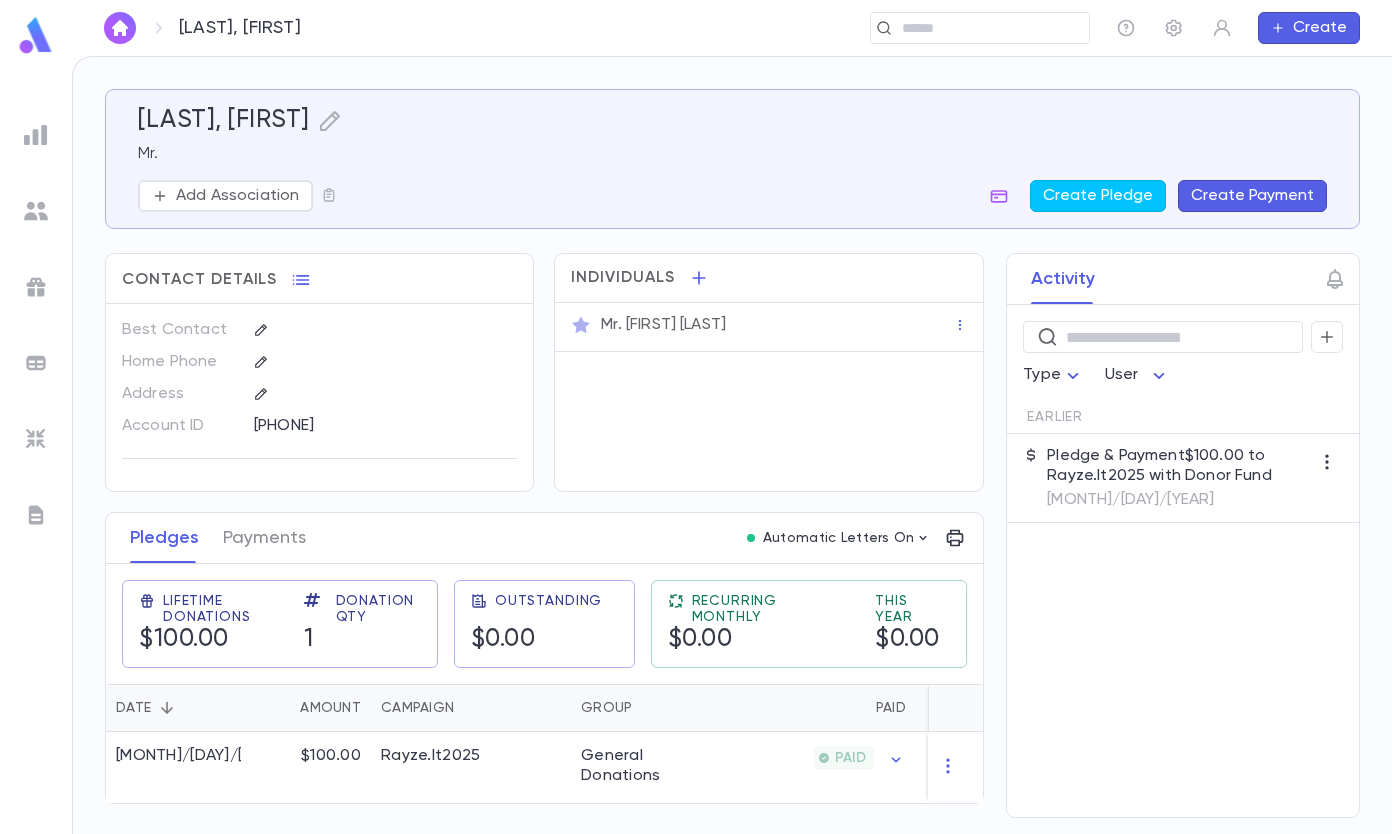click on "Create Payment" at bounding box center [1252, 196] 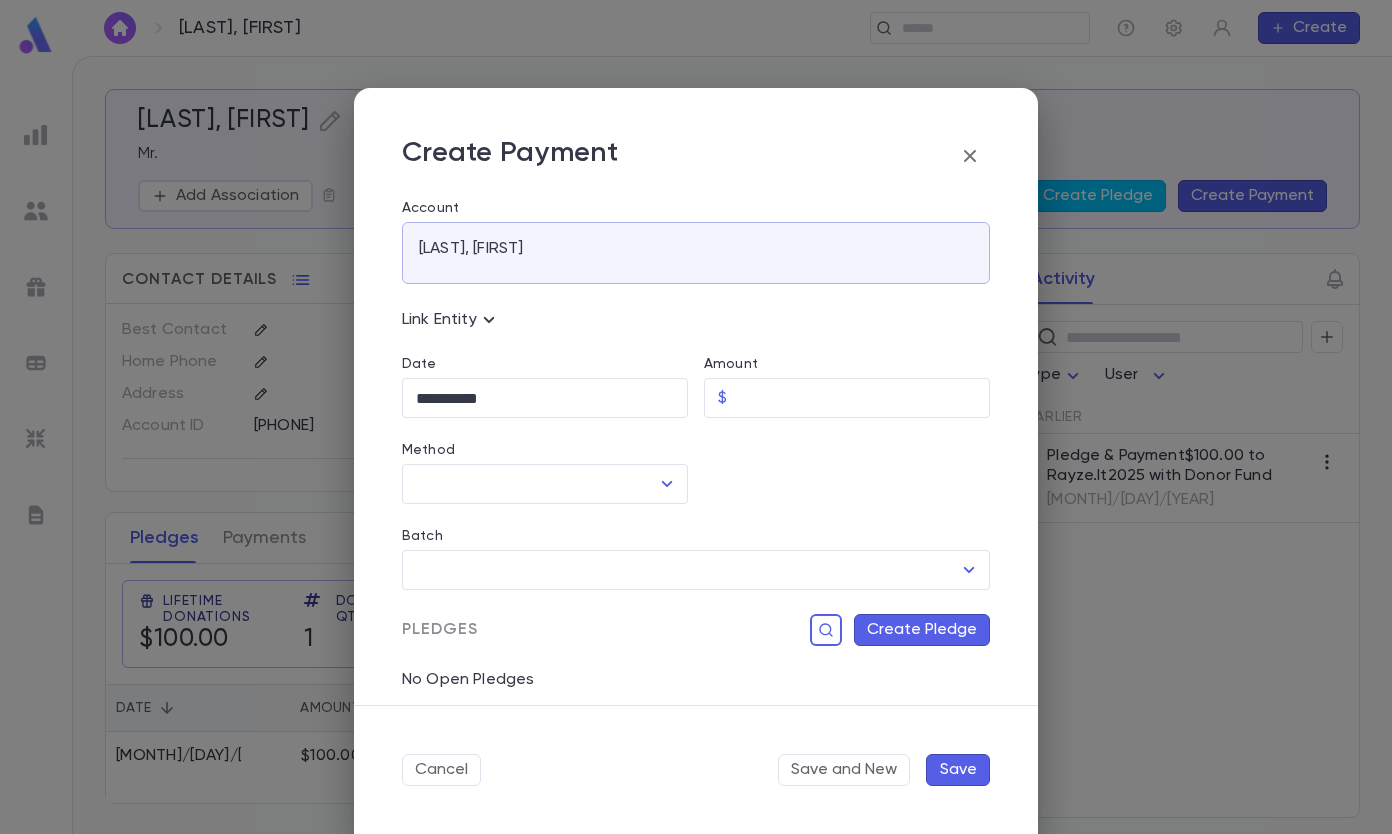 click on "Amount" at bounding box center [862, 398] 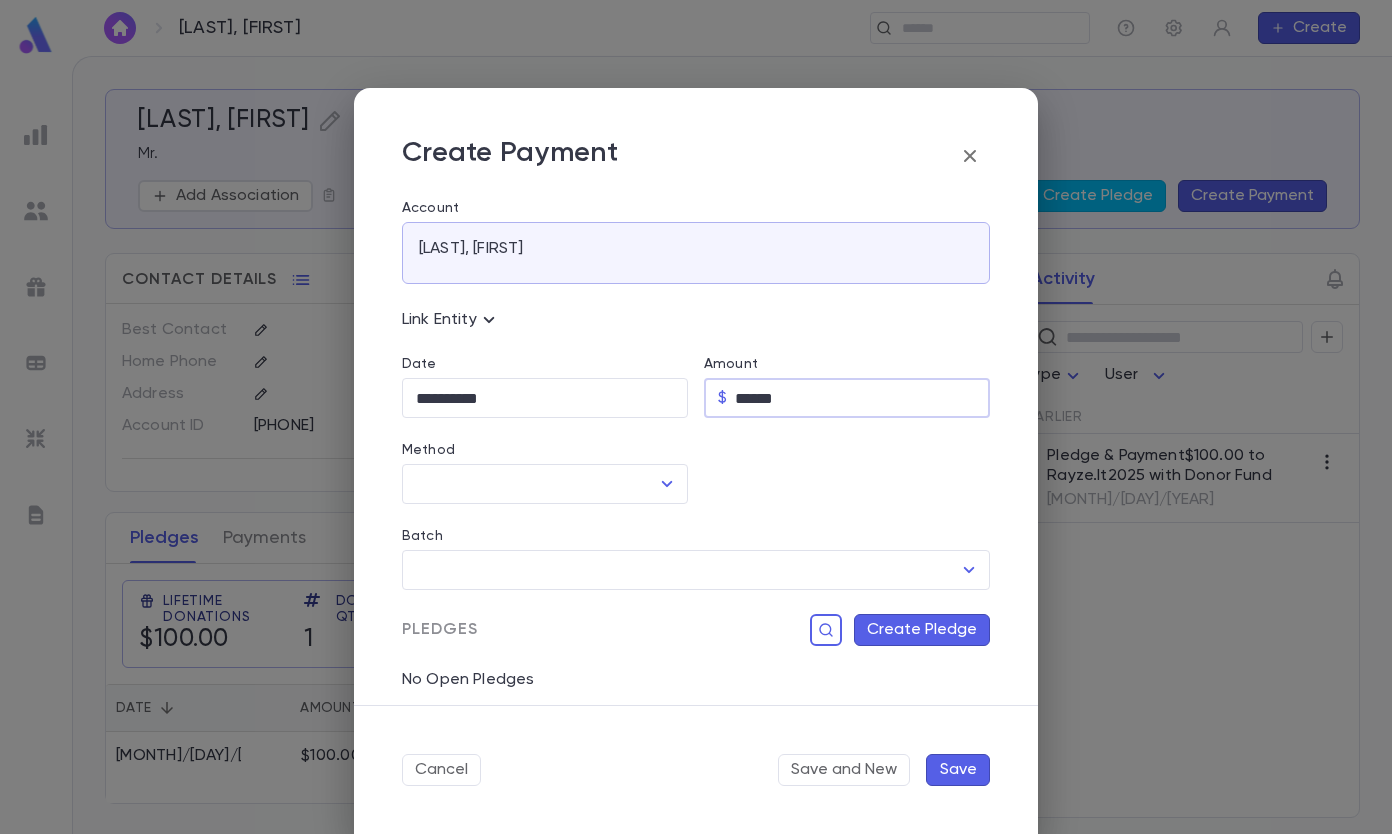 type on "******" 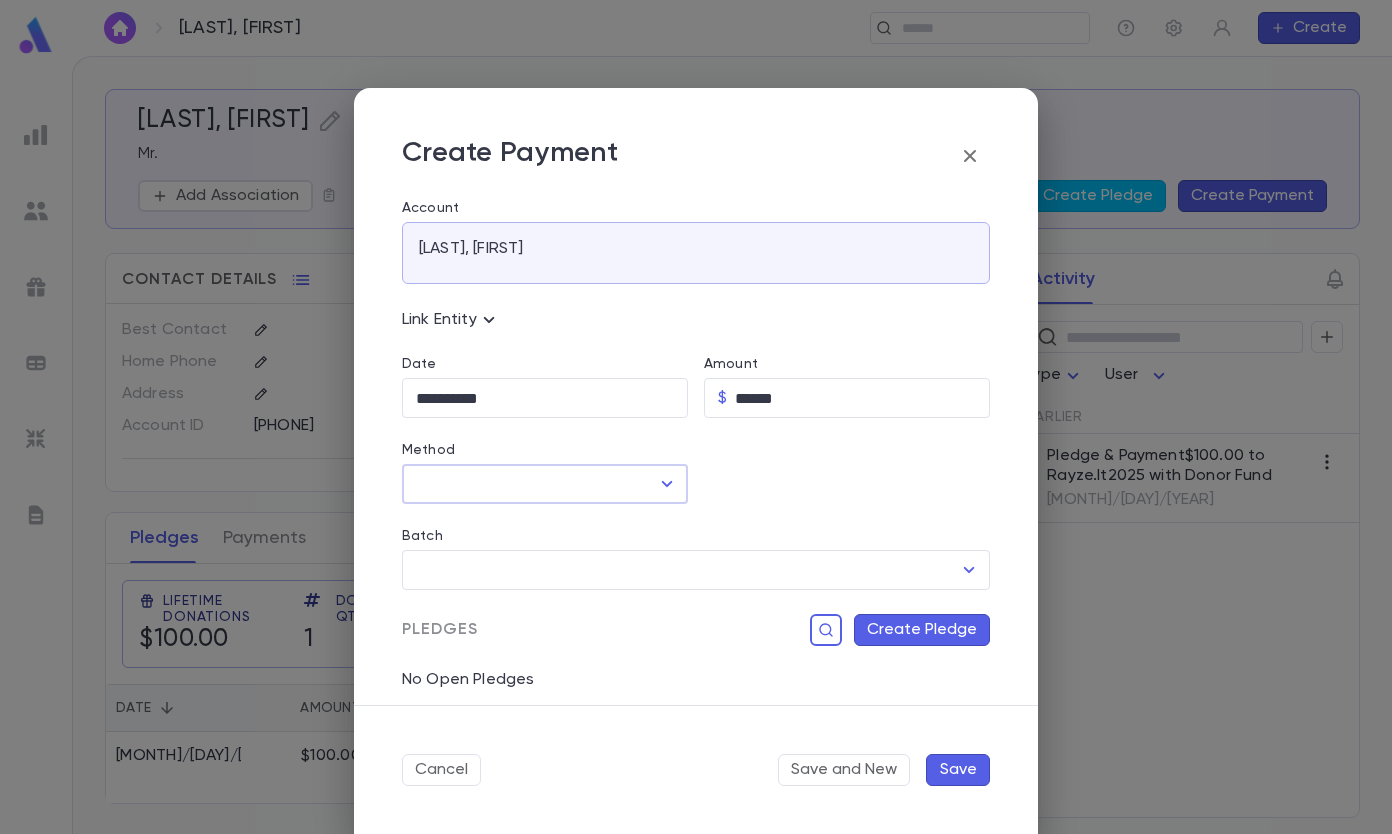 click on "**********" at bounding box center (545, 398) 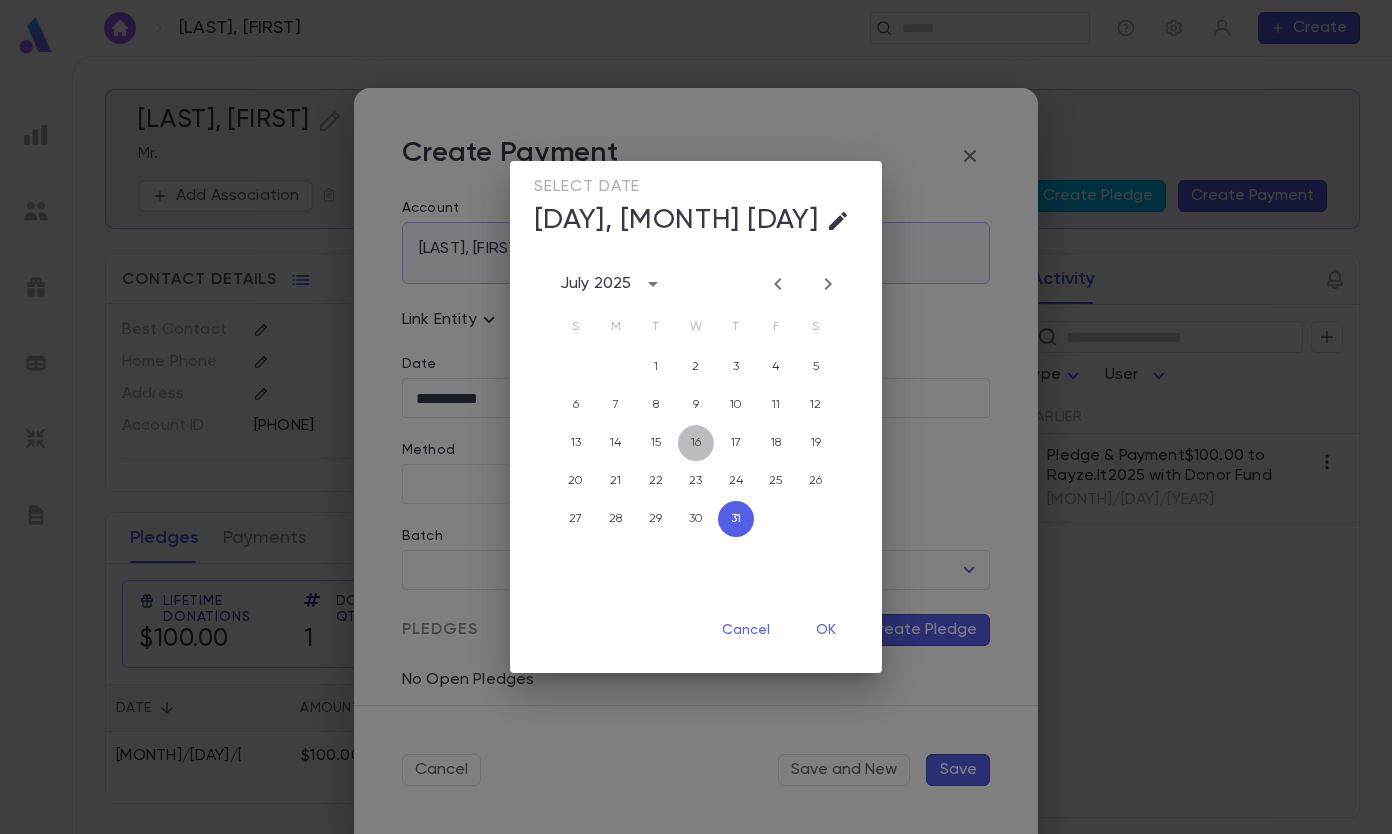 click on "16" at bounding box center [696, 443] 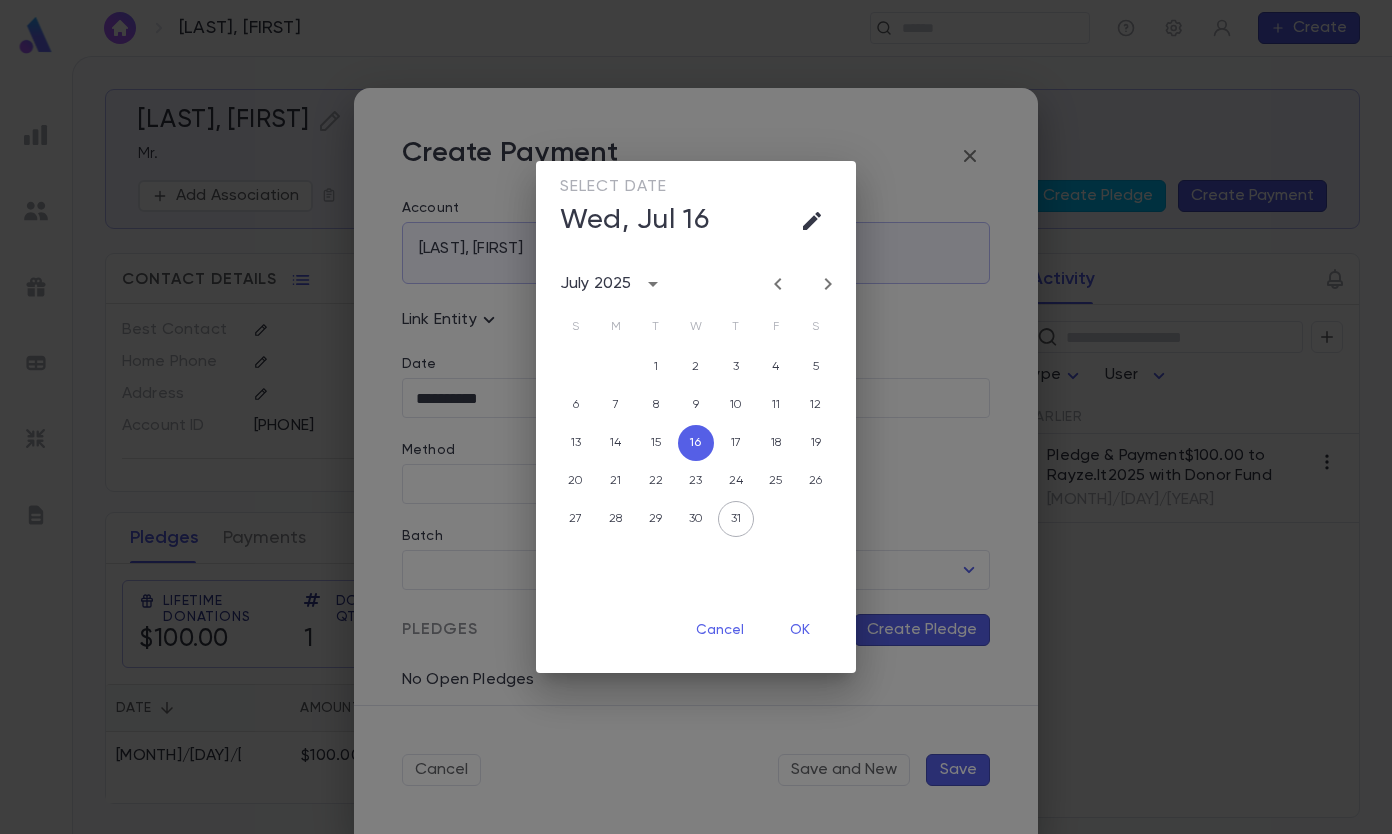 click on "OK" at bounding box center (800, 630) 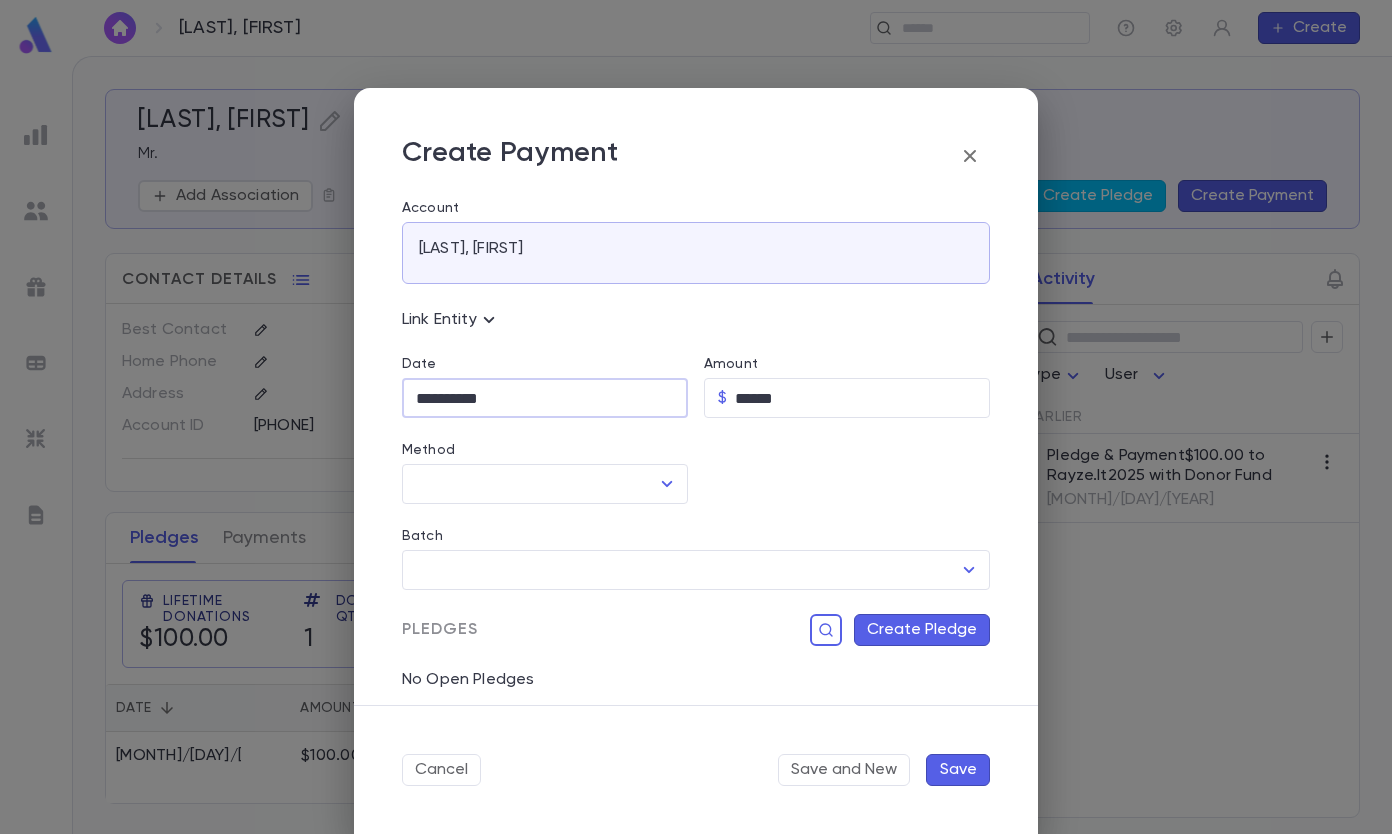 click on "Batch ​" at bounding box center (688, 547) 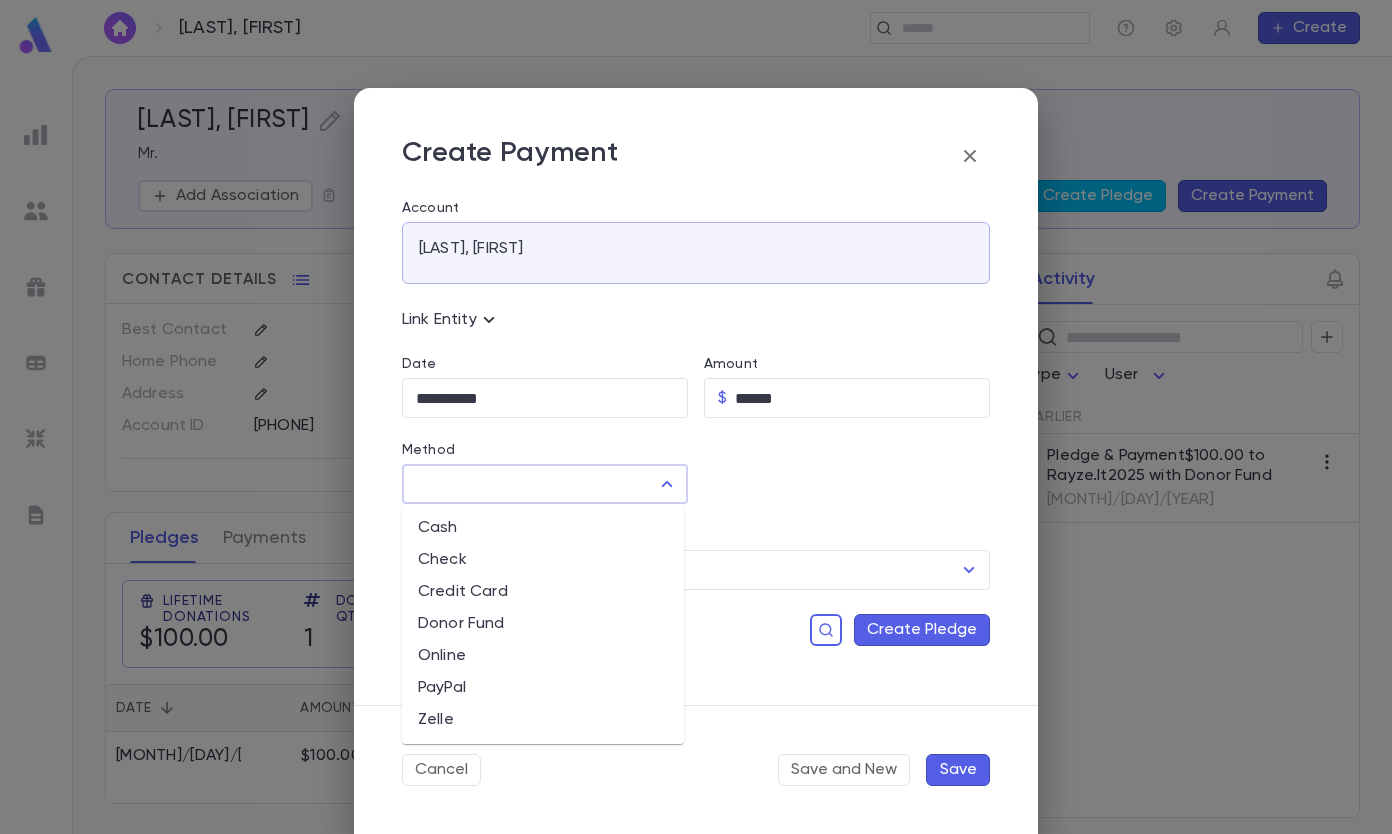 click on "Method" at bounding box center (530, 484) 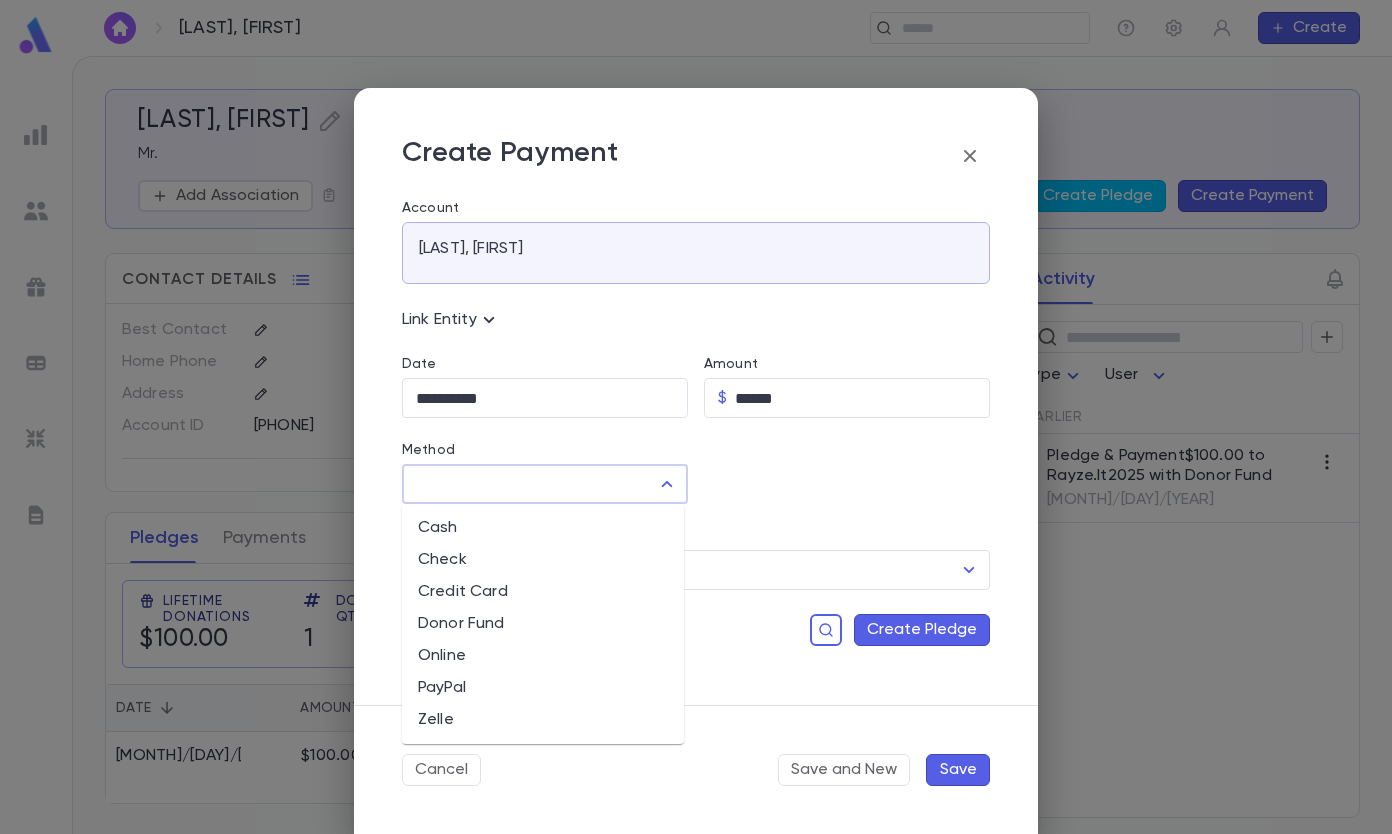type on "**********" 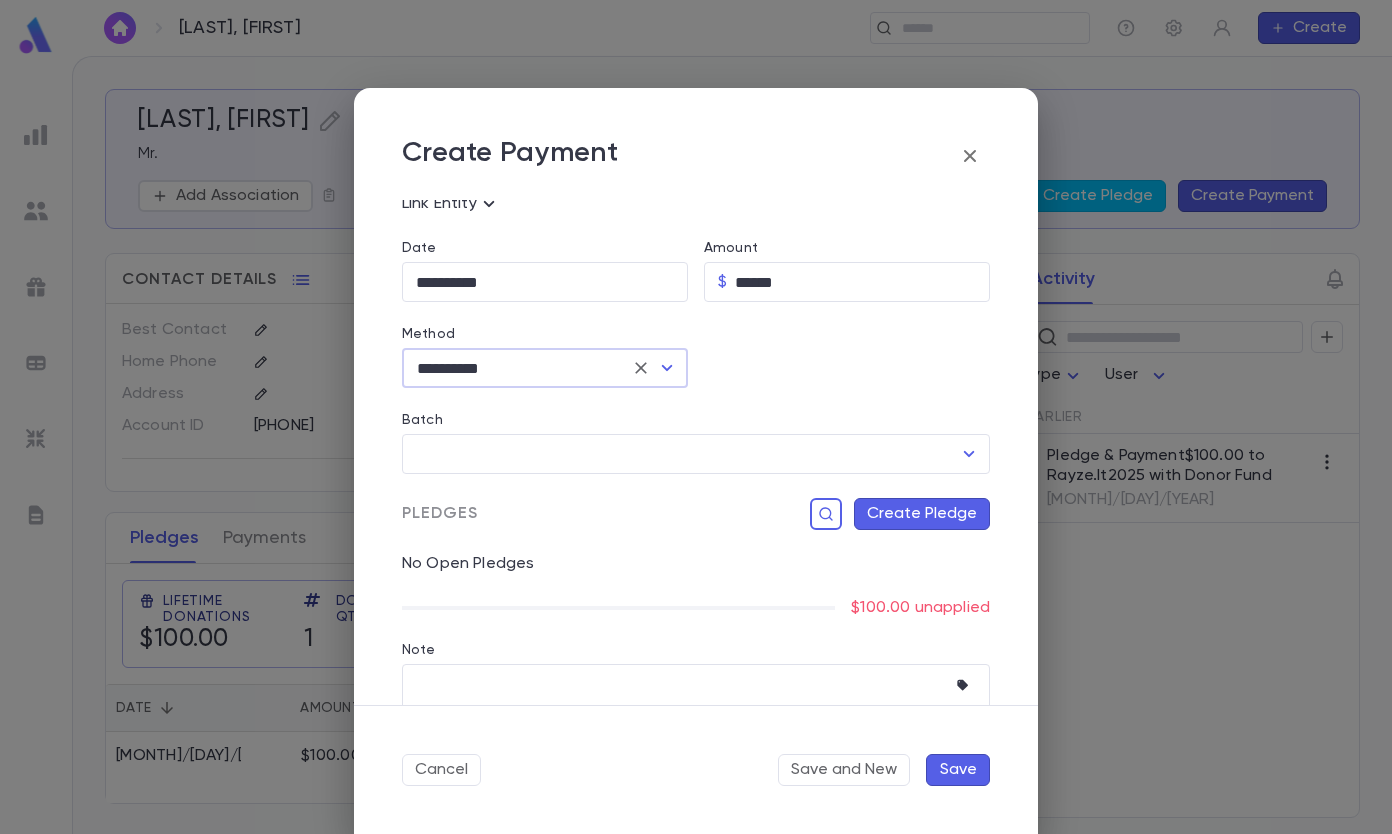 scroll, scrollTop: 184, scrollLeft: 0, axis: vertical 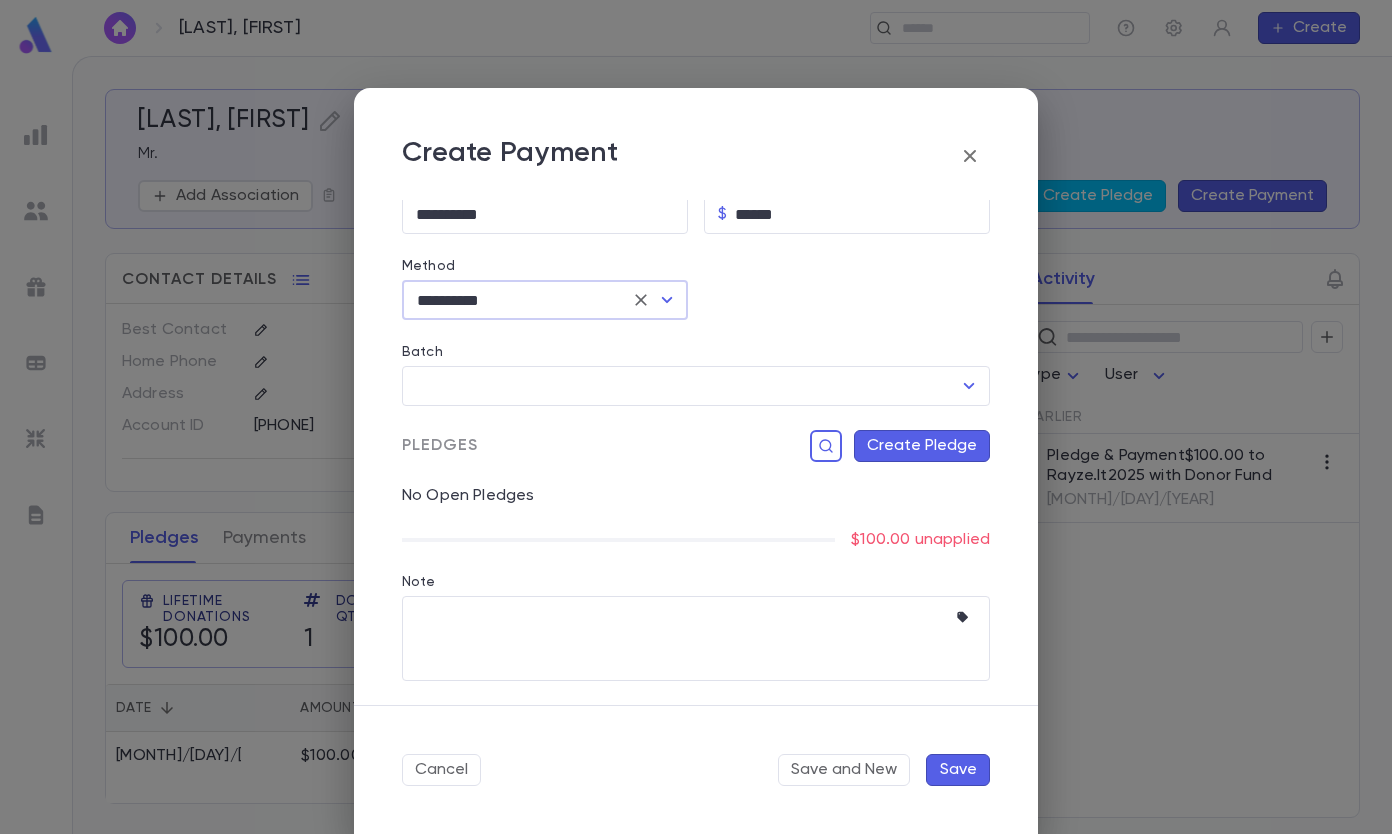 click on "Create Pledge" at bounding box center [922, 446] 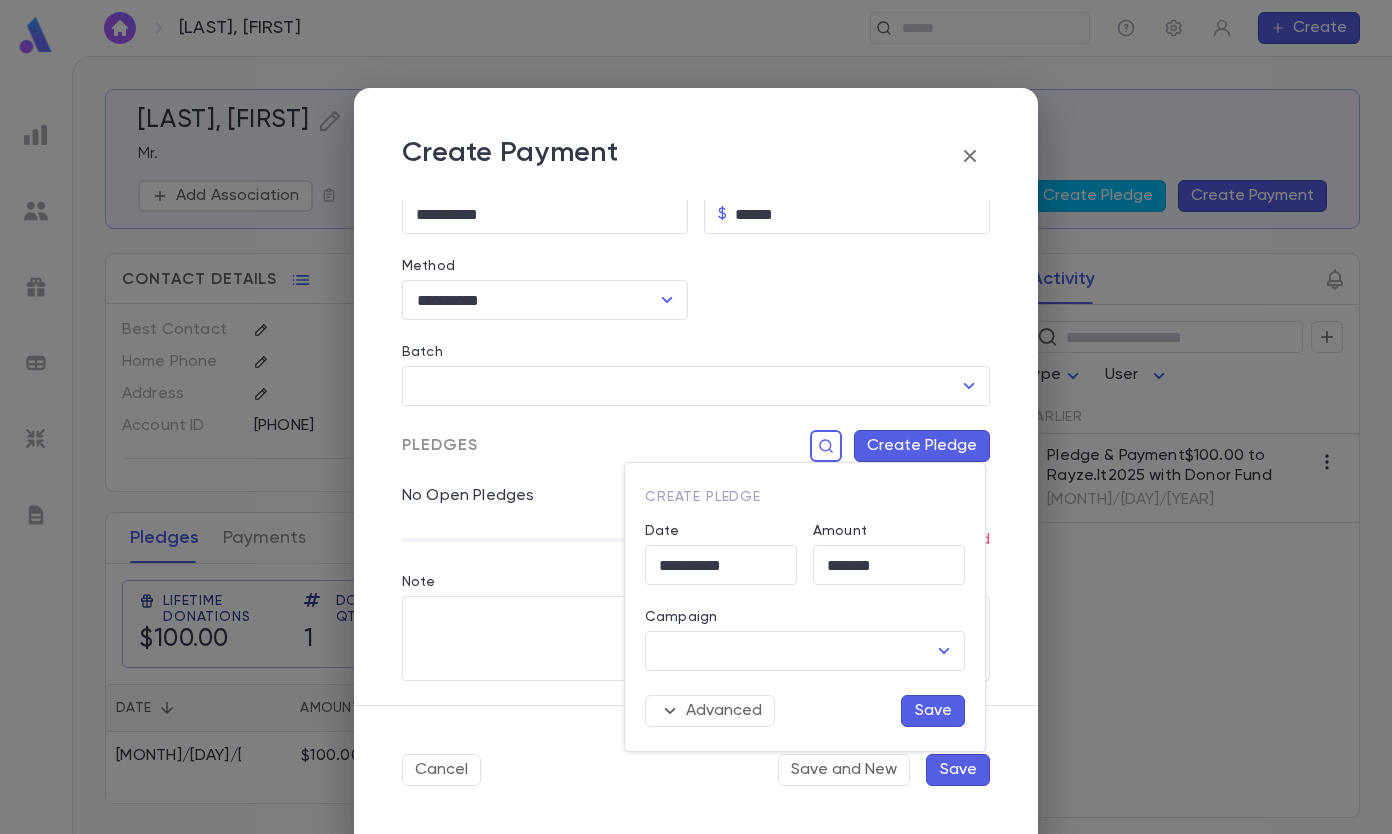 click on "Campaign" at bounding box center (790, 651) 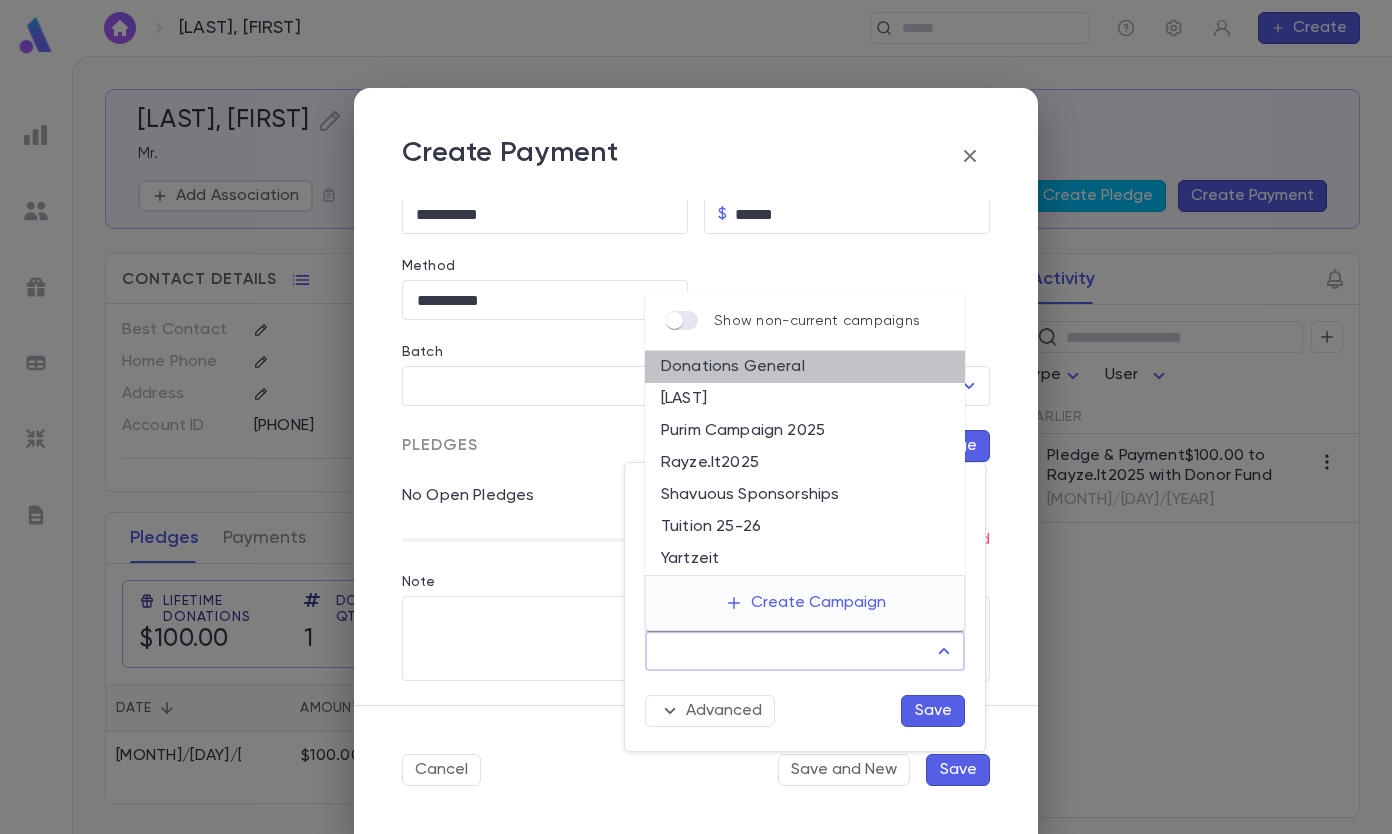 click on "Donations General" at bounding box center [805, 367] 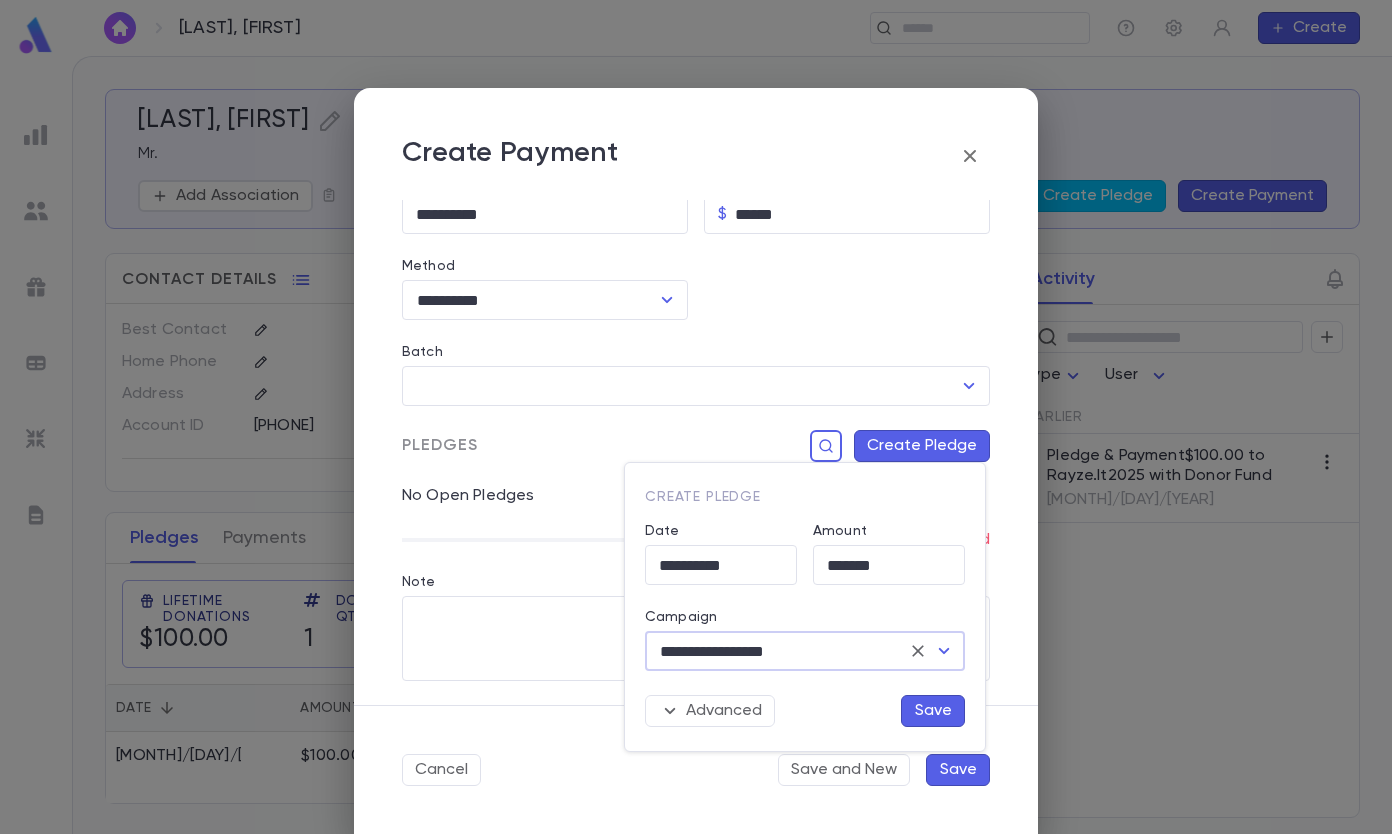 click on "Save" at bounding box center [933, 711] 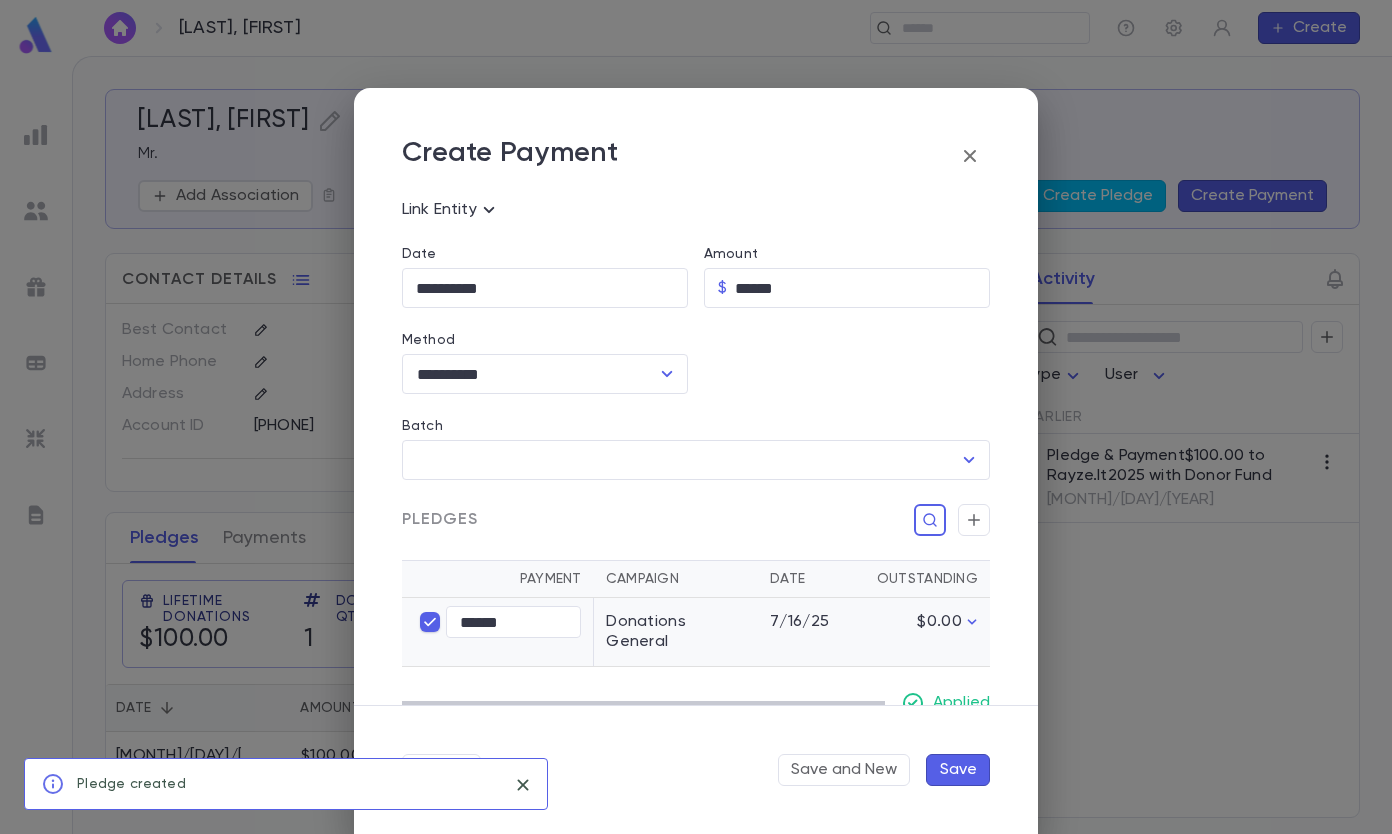 scroll, scrollTop: 275, scrollLeft: 0, axis: vertical 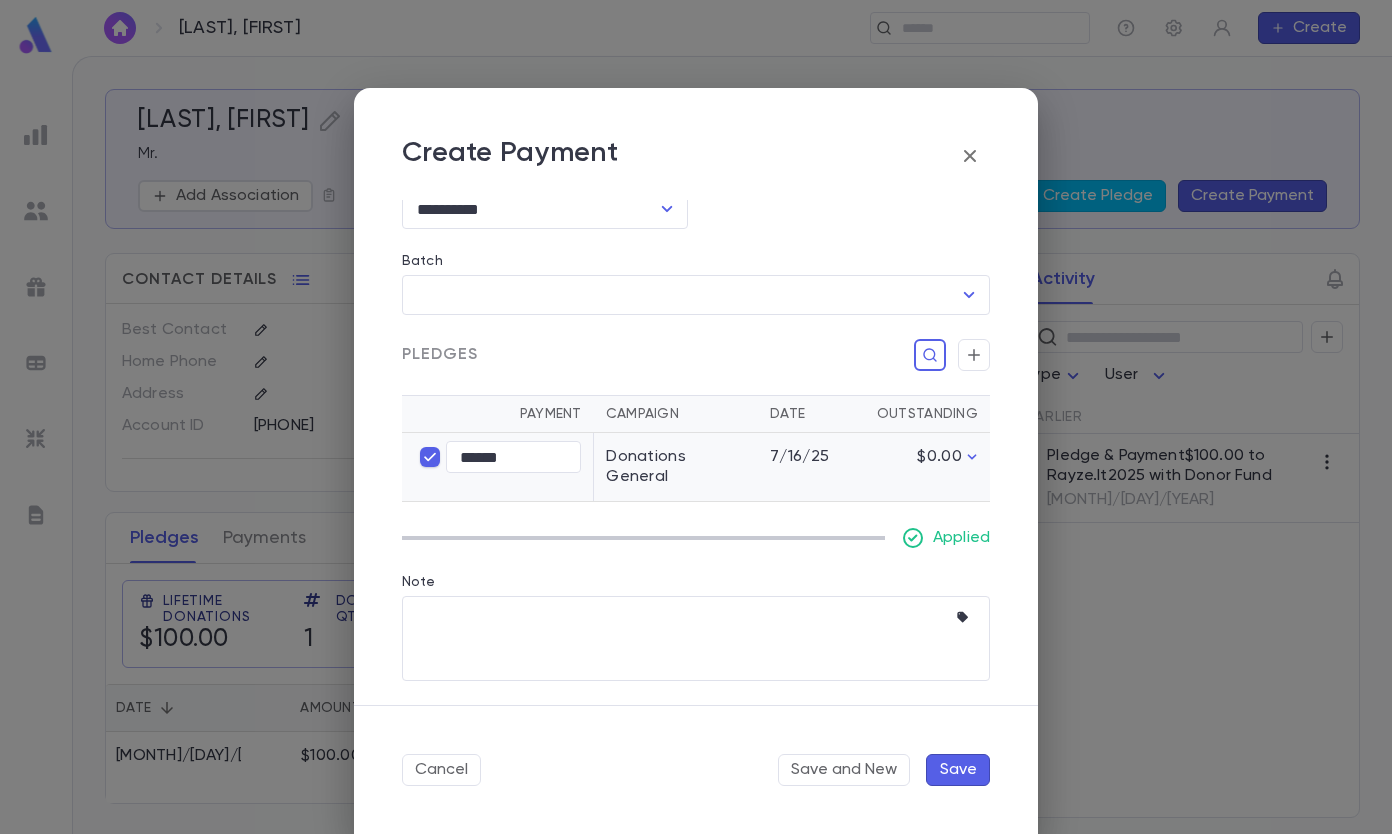 click on "Note" at bounding box center (681, 638) 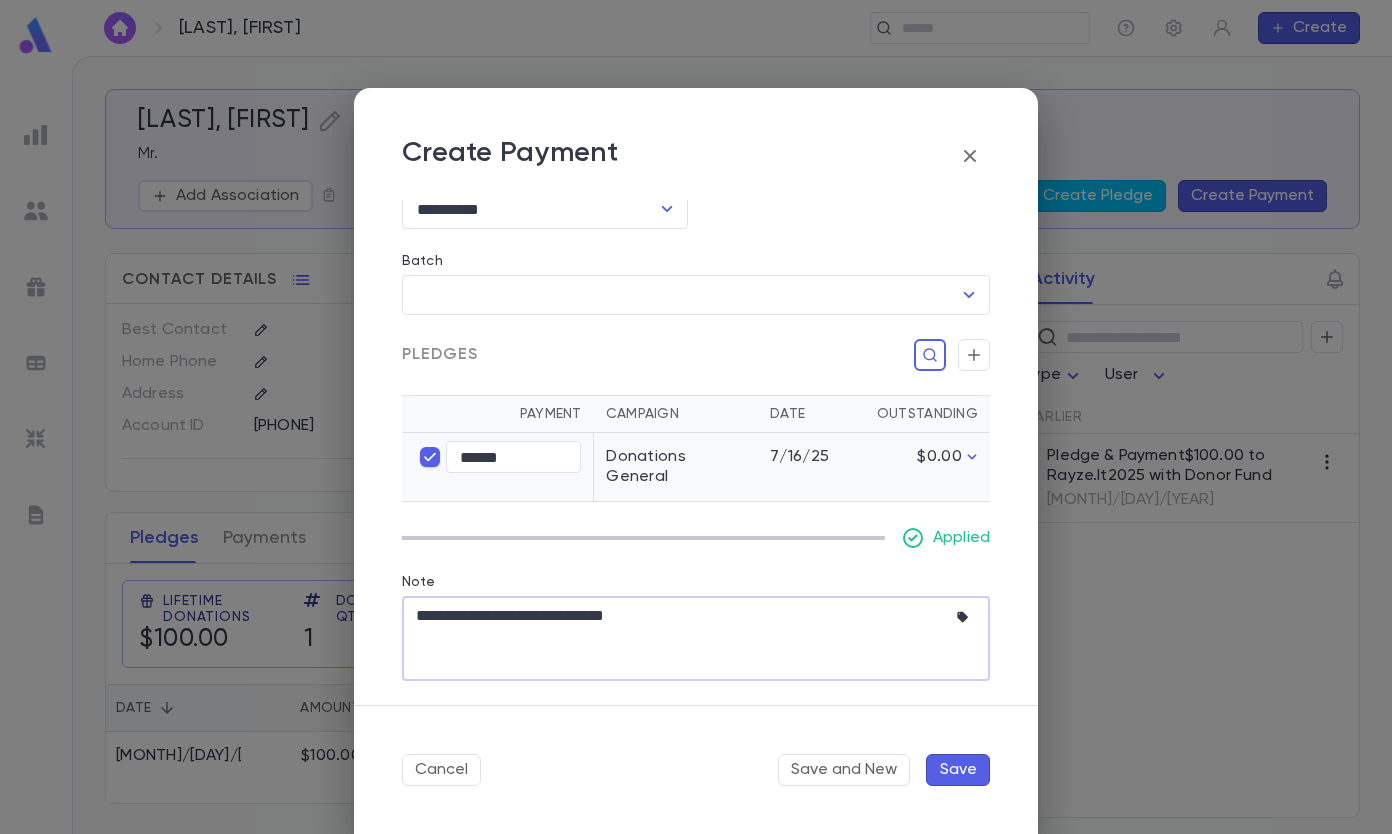 type on "**********" 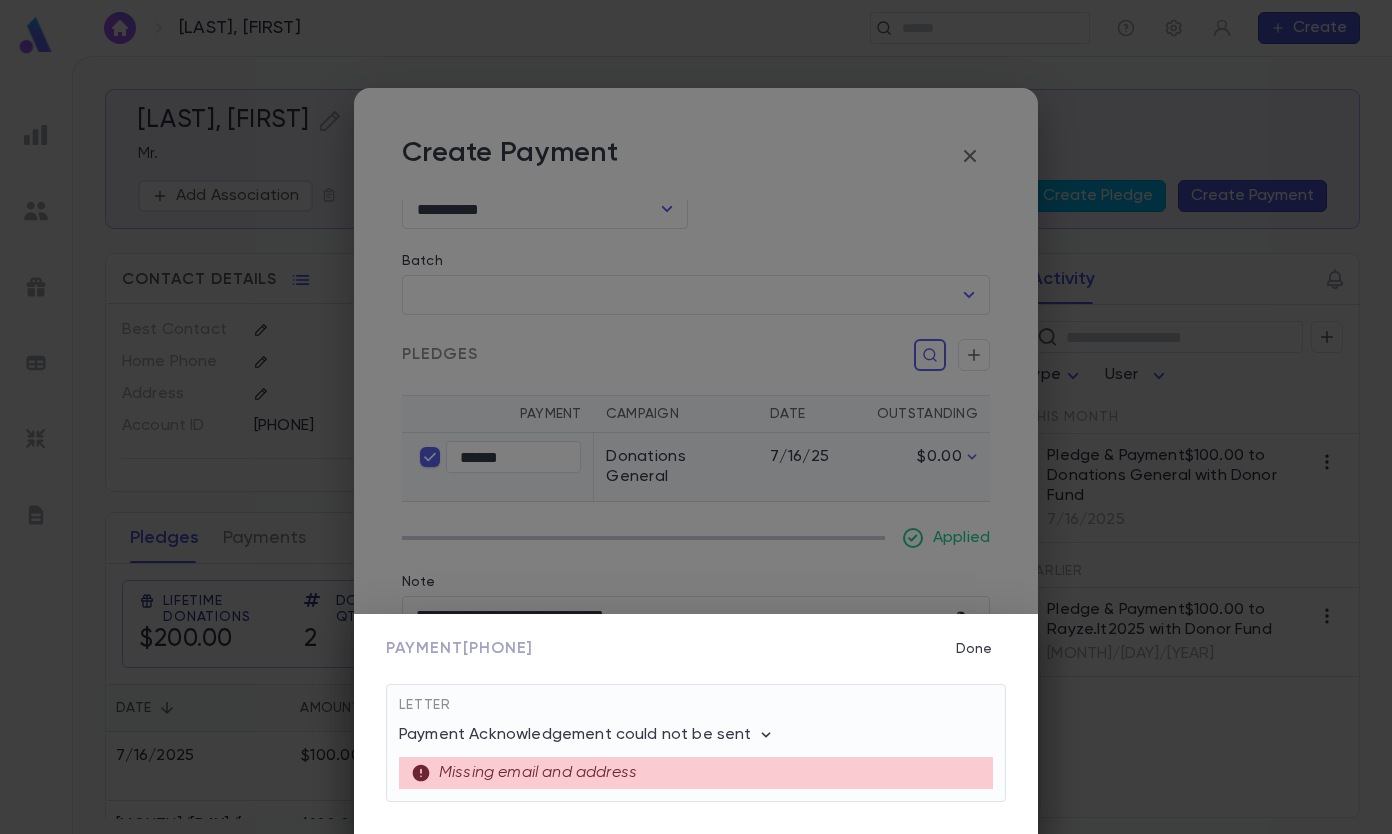 click on "Done" at bounding box center (974, 649) 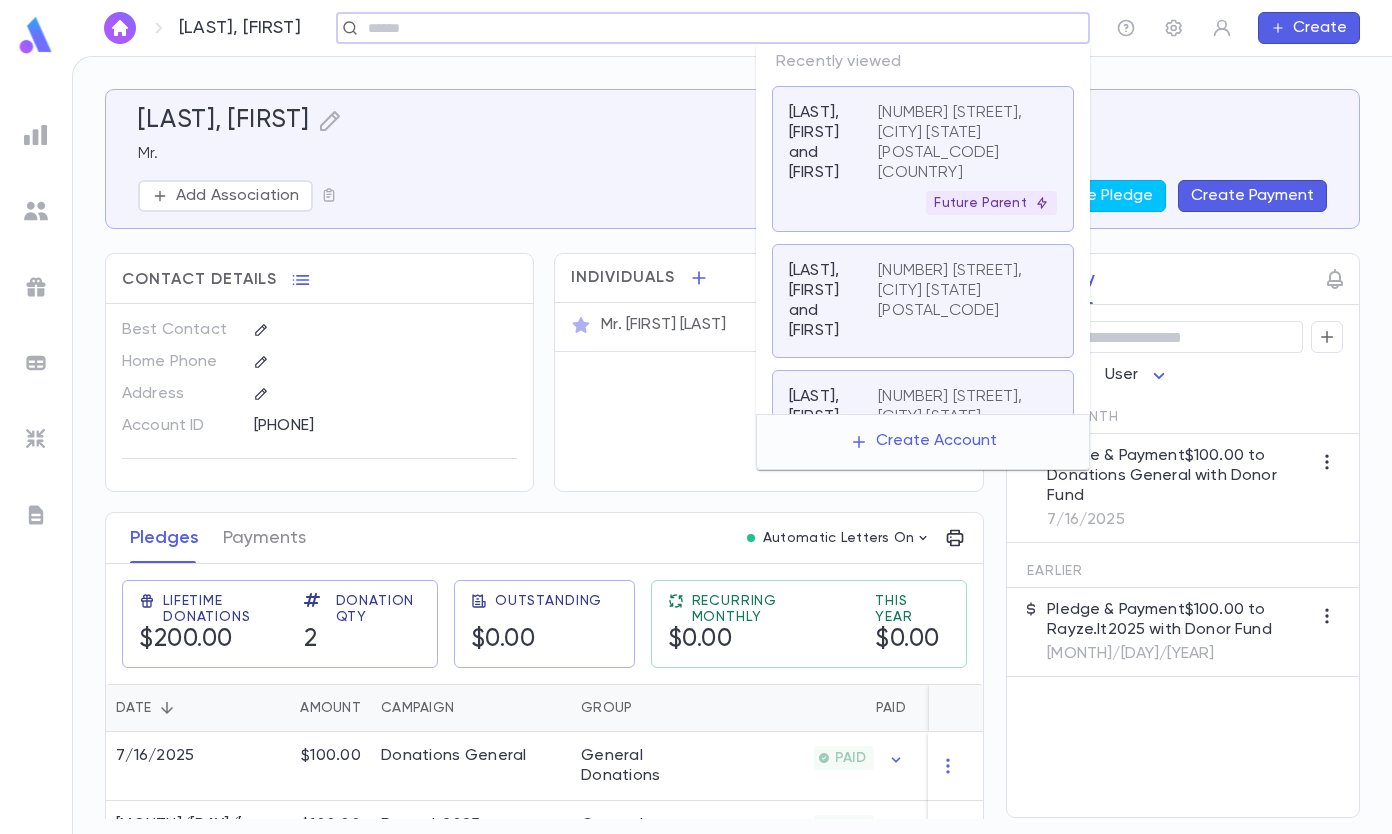 click at bounding box center (721, 28) 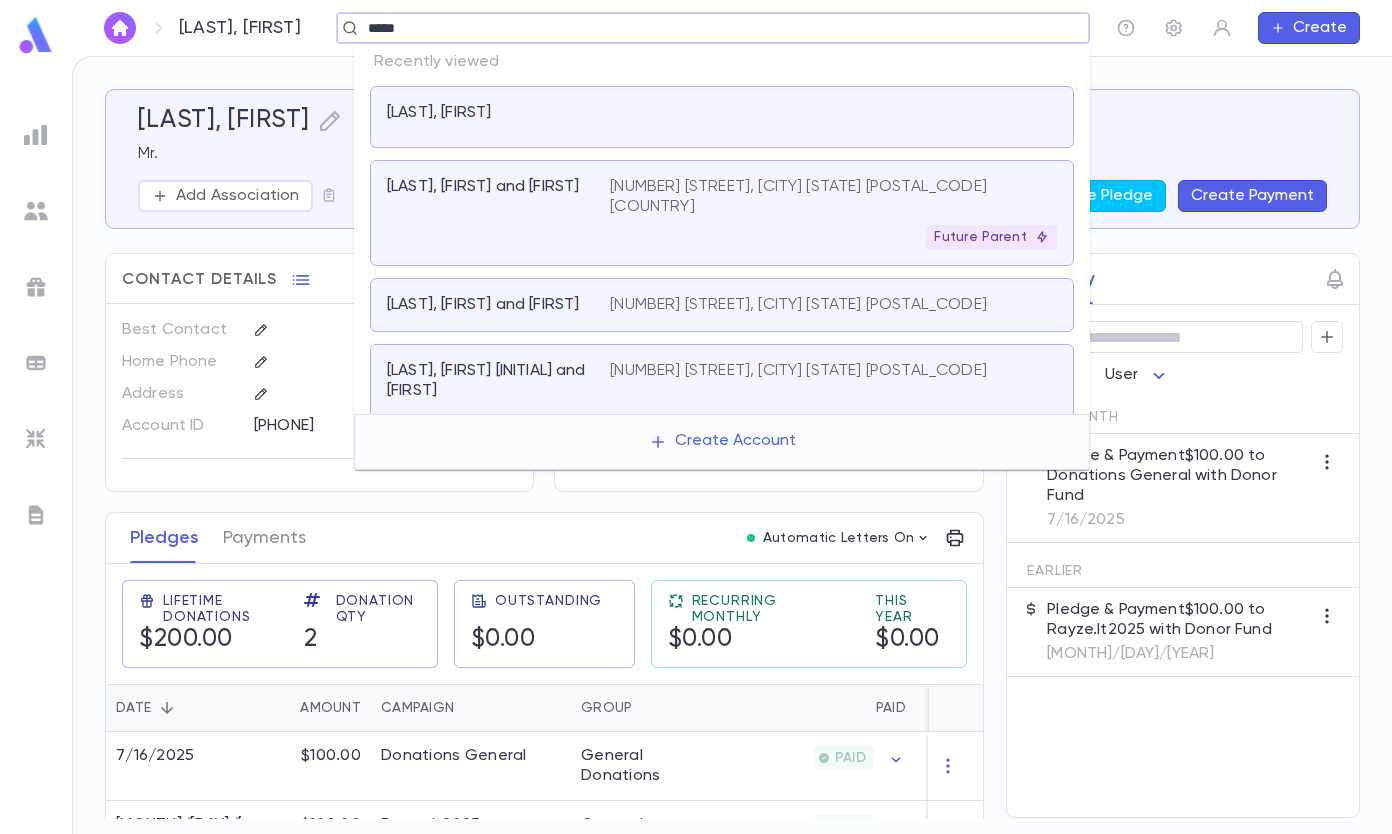 type on "*****" 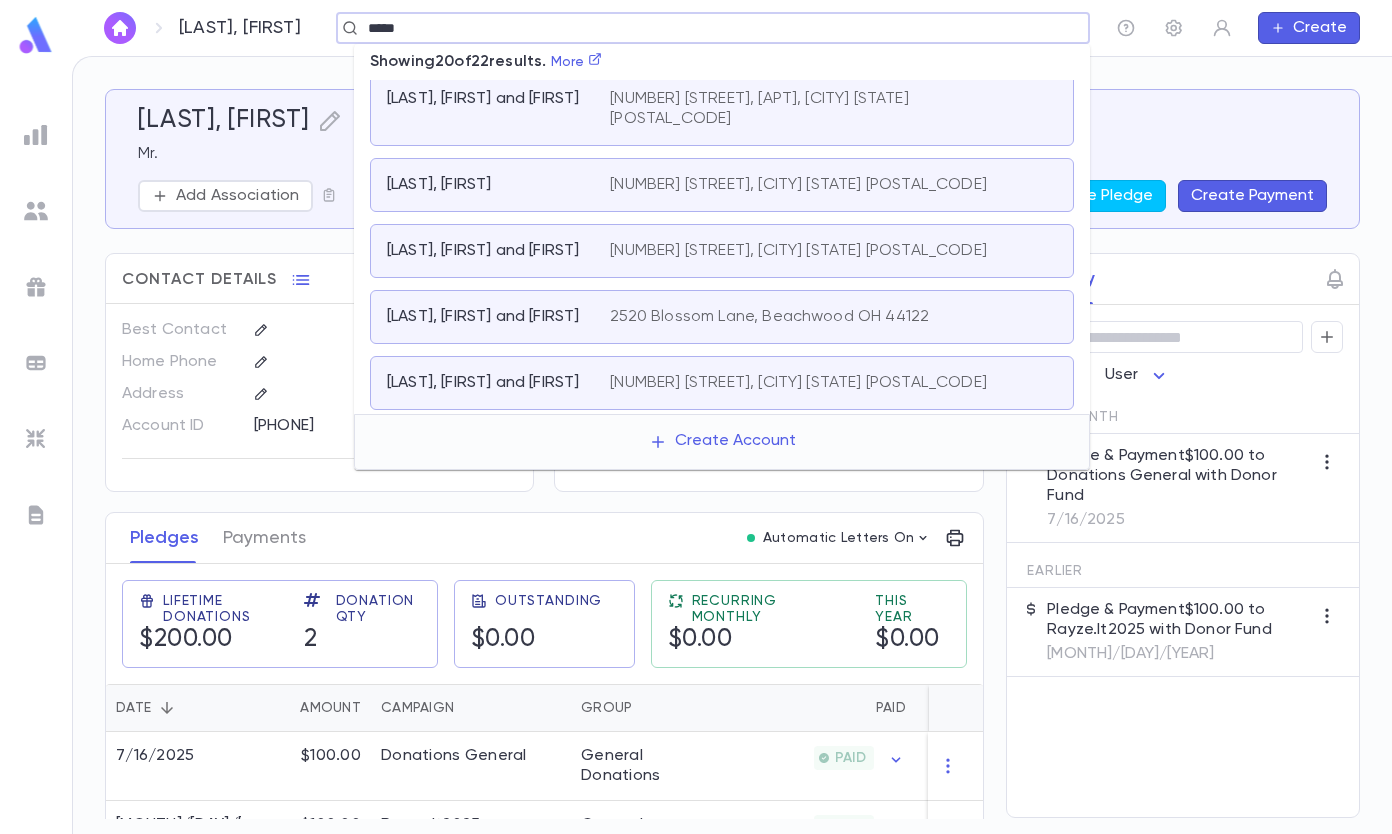 scroll, scrollTop: 300, scrollLeft: 0, axis: vertical 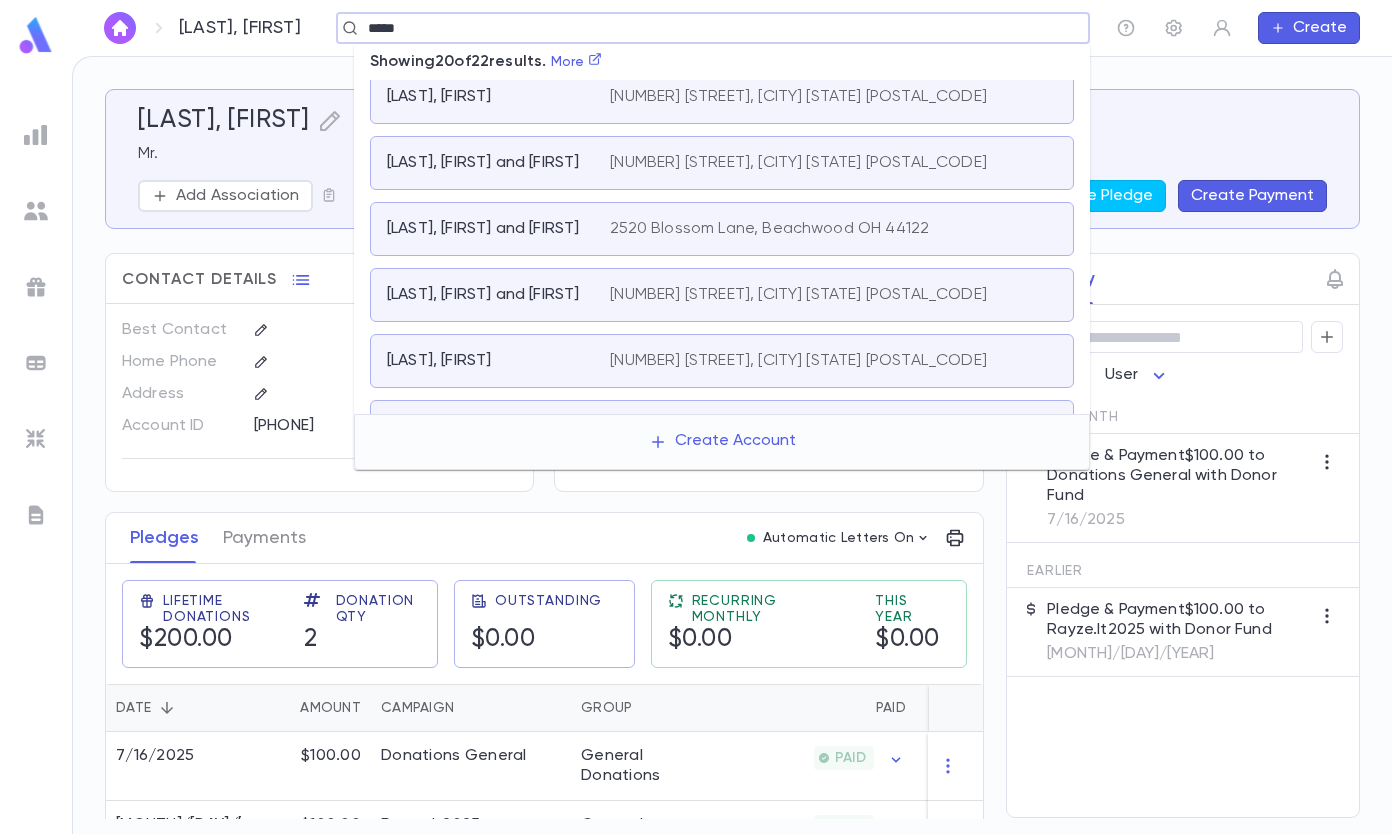 click on "[LAST], [FIRST] and [FIRST]" at bounding box center (486, 229) 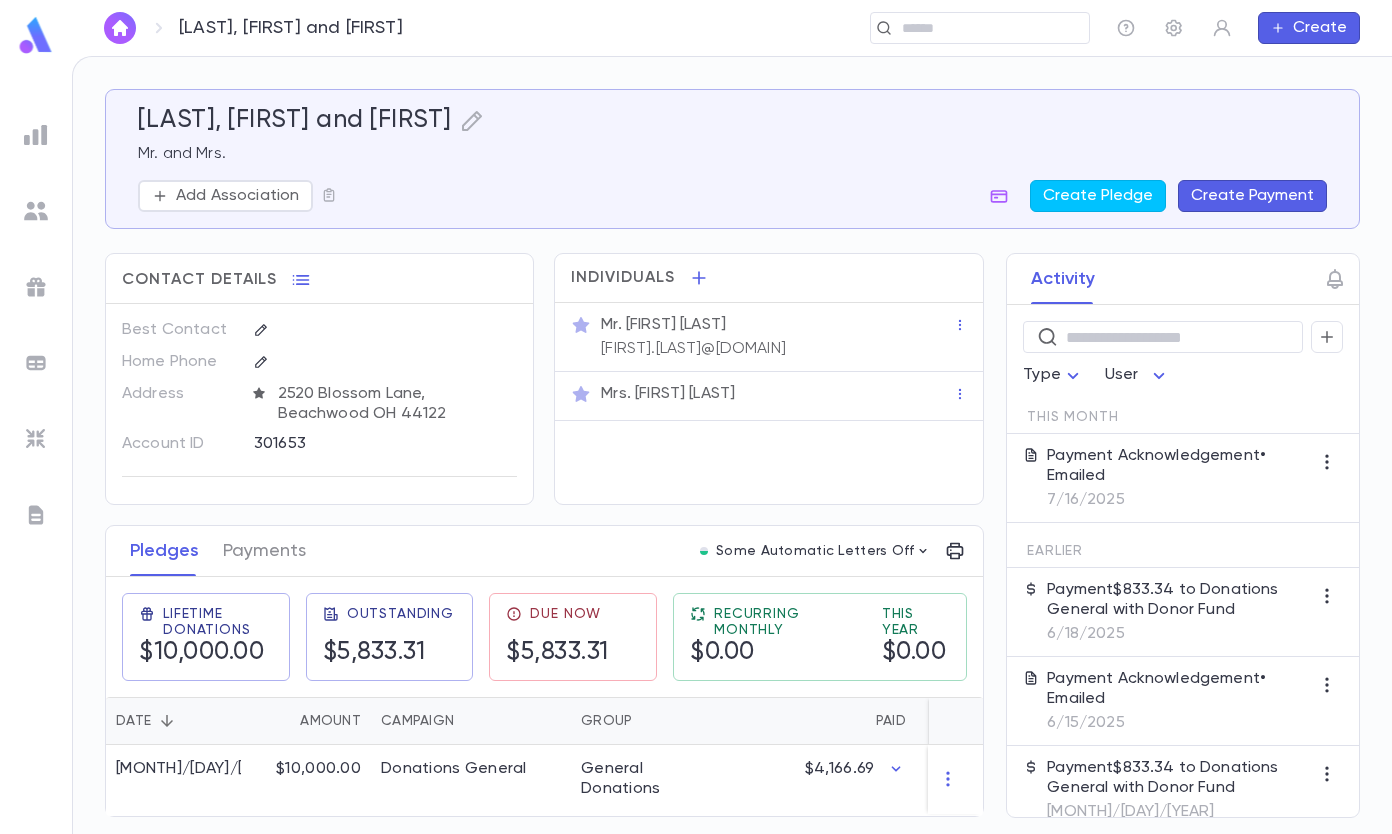 click on "Create Payment" at bounding box center (1252, 196) 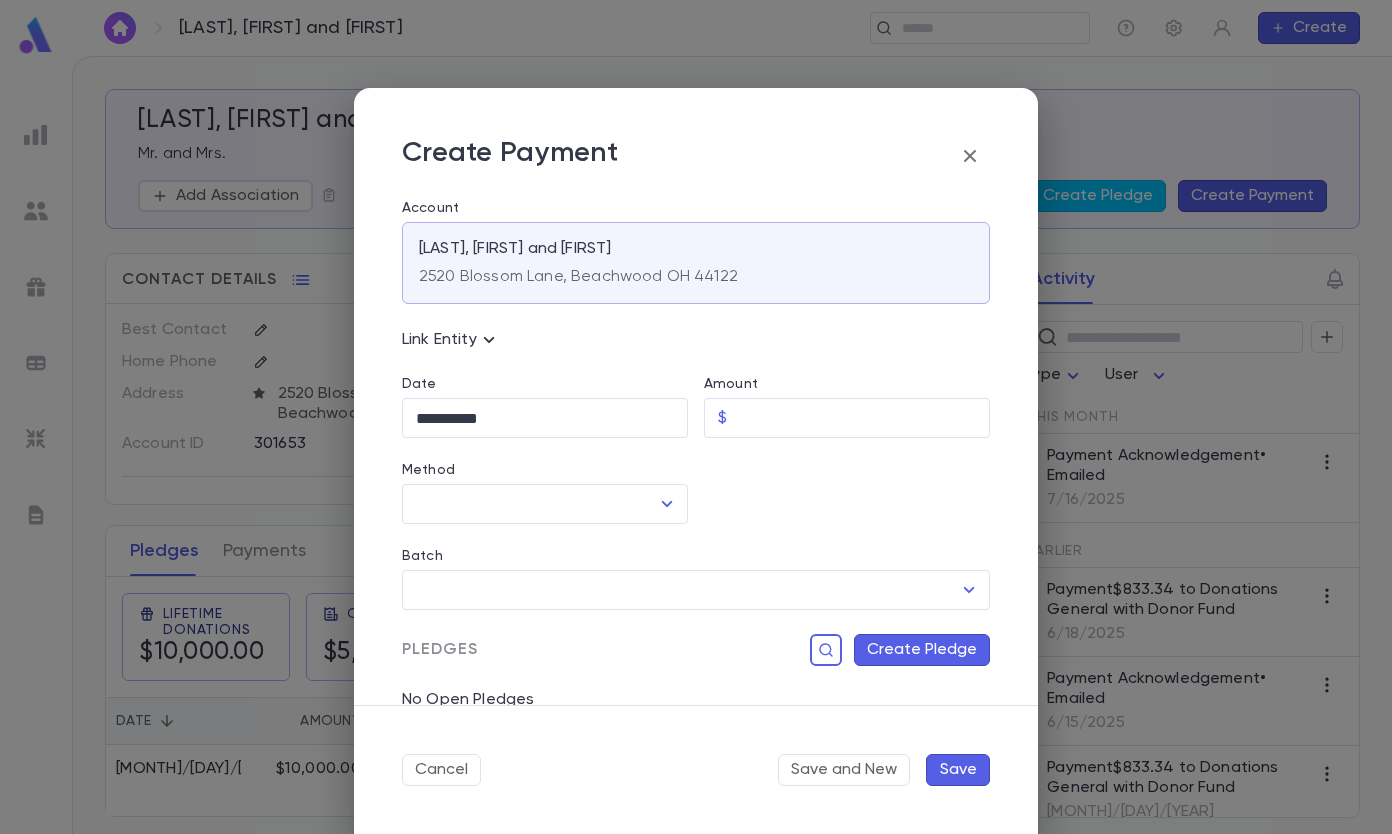 click on "Amount" at bounding box center (862, 418) 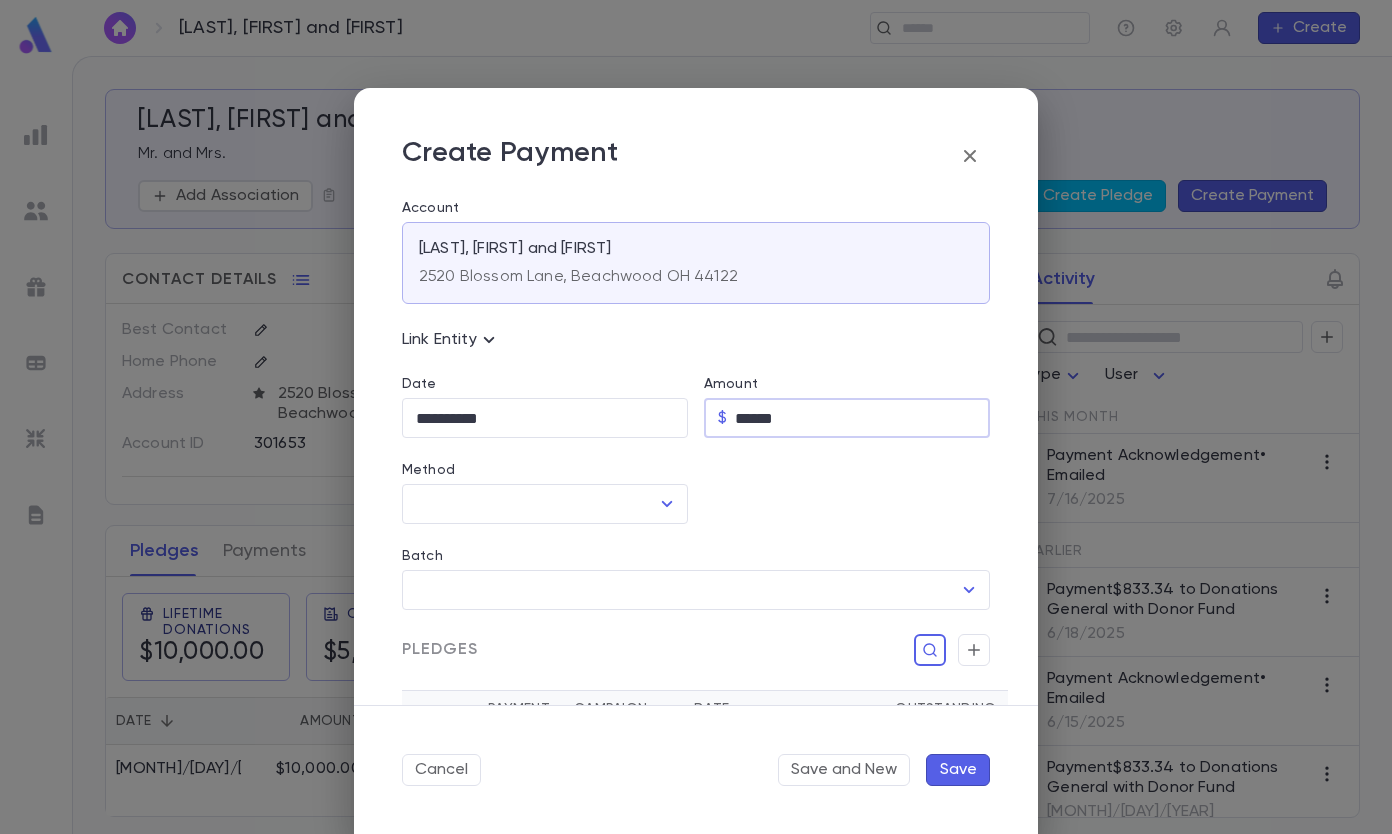 type on "******" 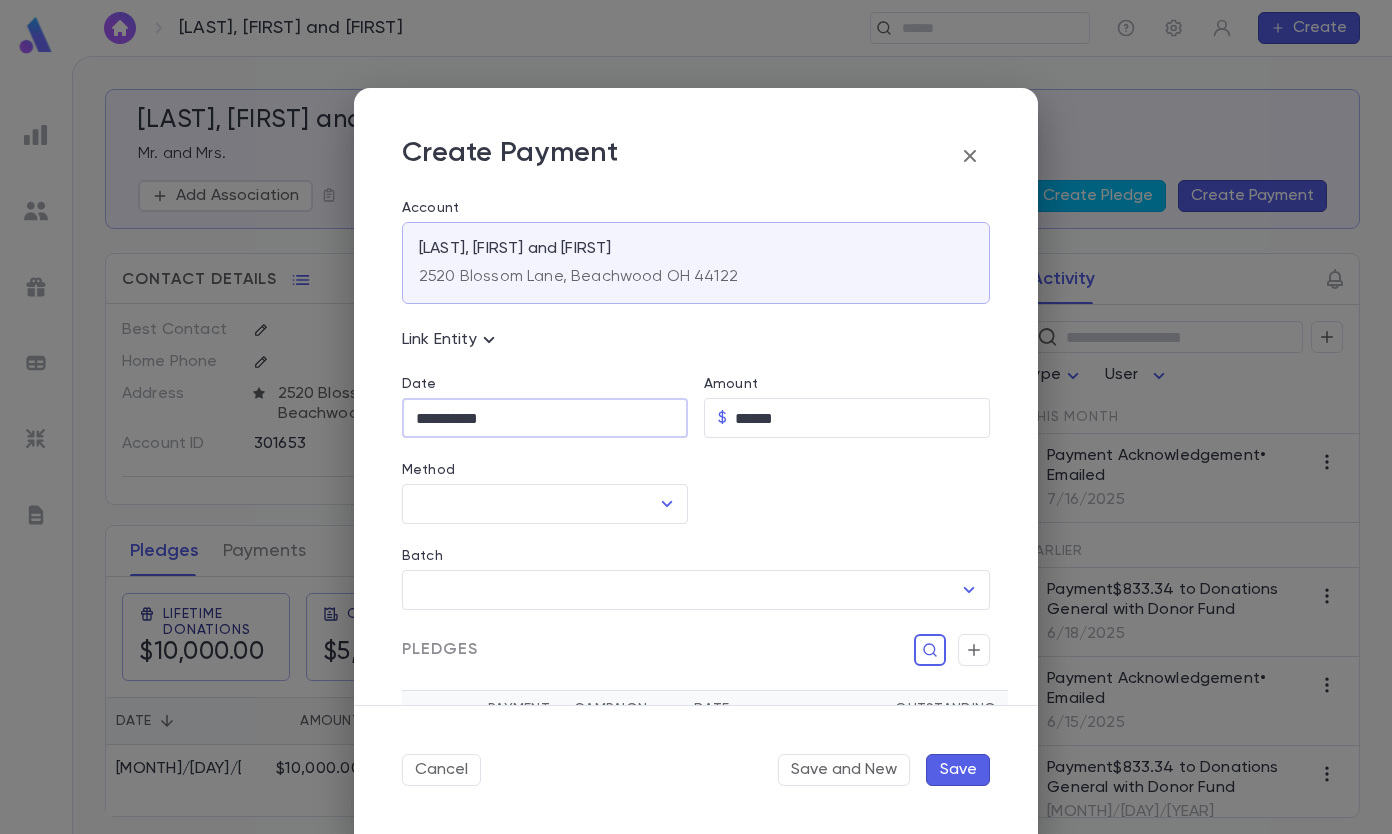 click on "**********" at bounding box center [545, 418] 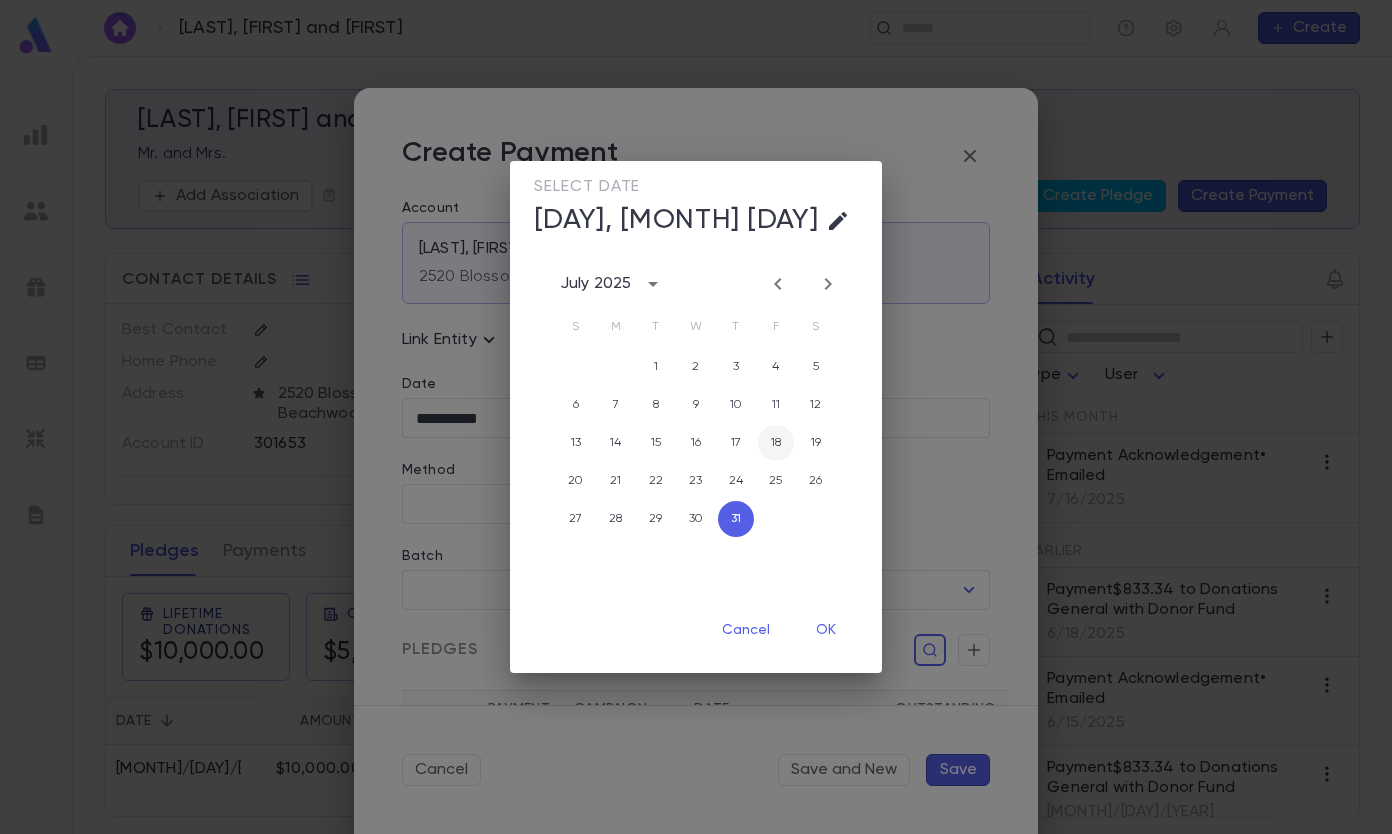 click on "18" at bounding box center (776, 443) 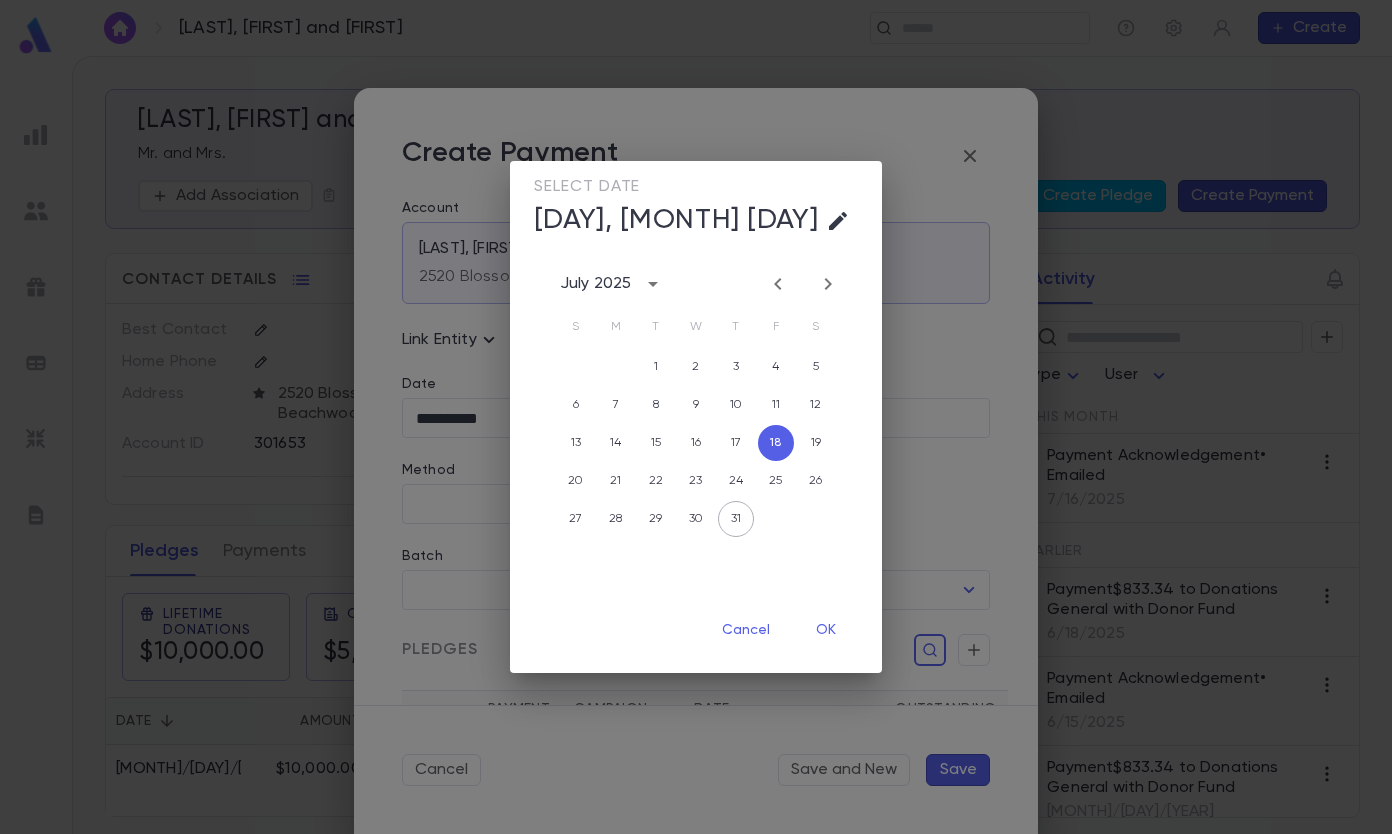 click on "OK" at bounding box center (826, 630) 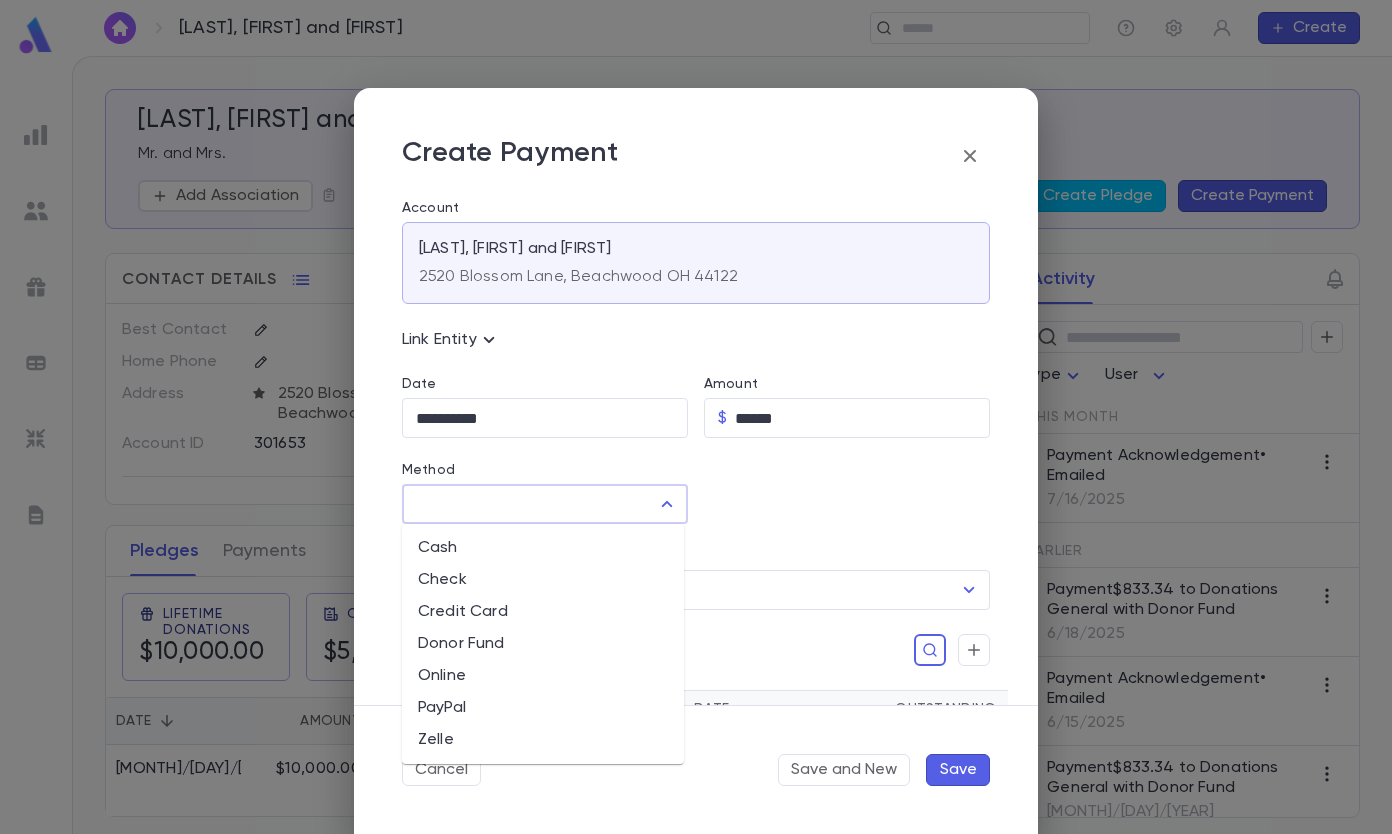 click on "Method" at bounding box center (530, 504) 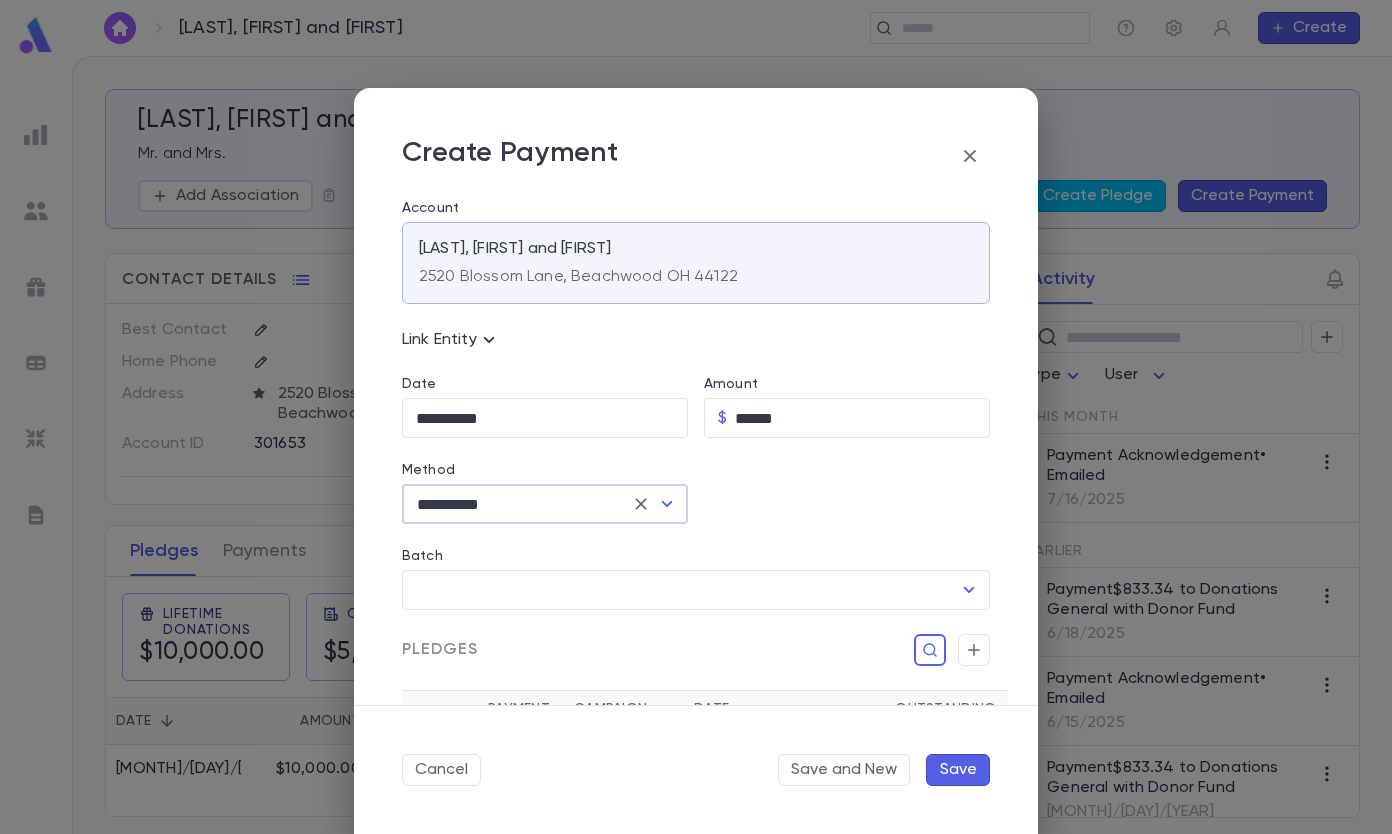 scroll, scrollTop: 291, scrollLeft: 0, axis: vertical 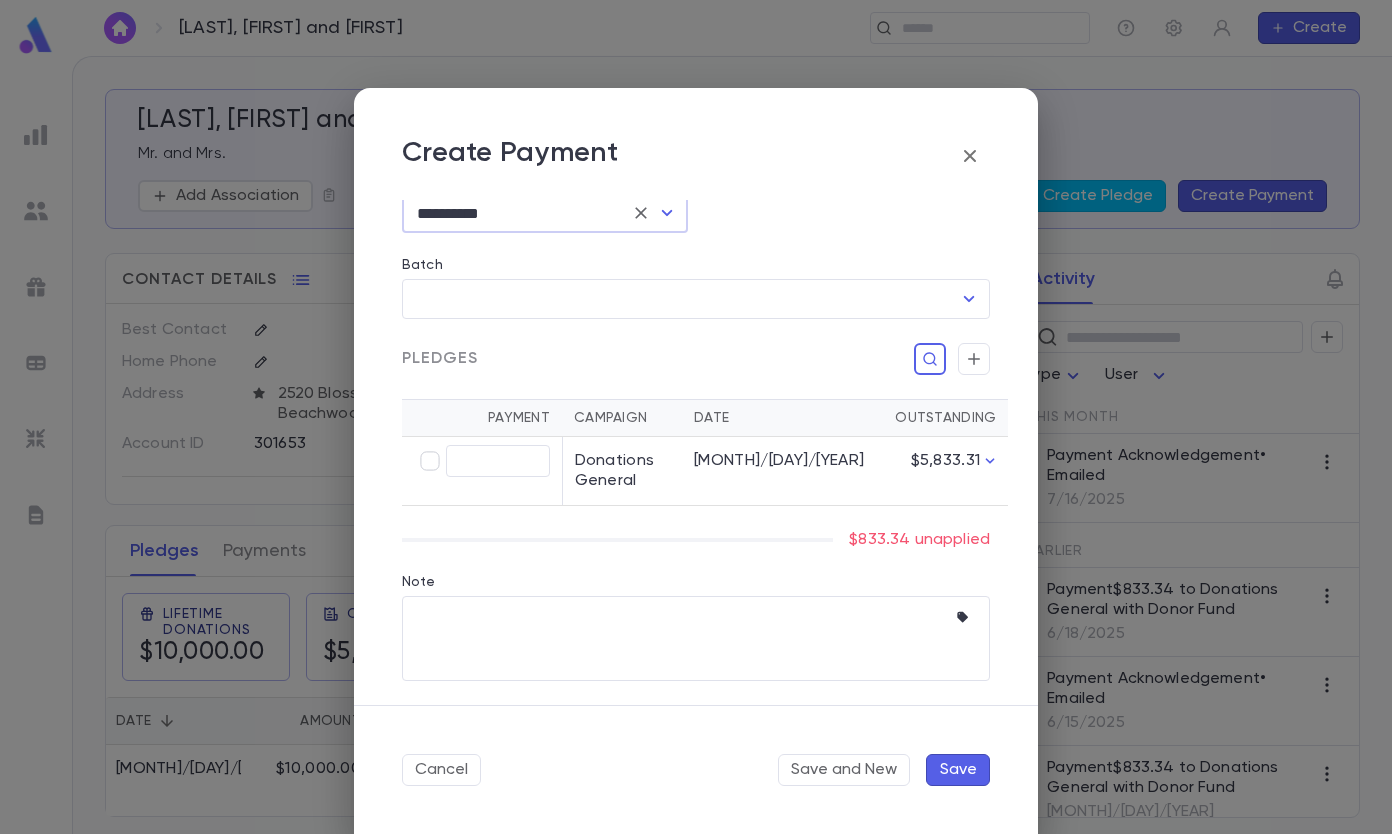 type on "******" 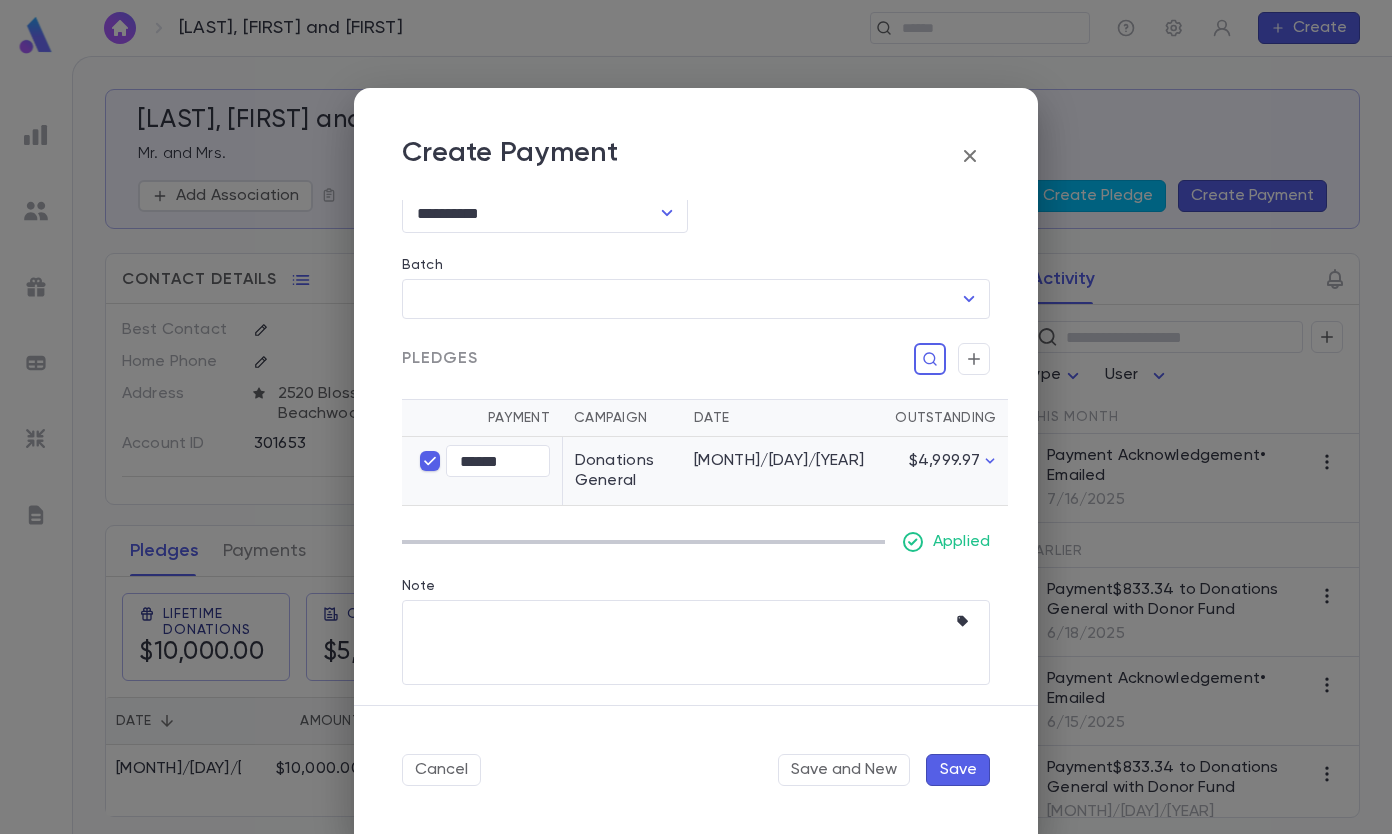 click on "Save" at bounding box center (958, 770) 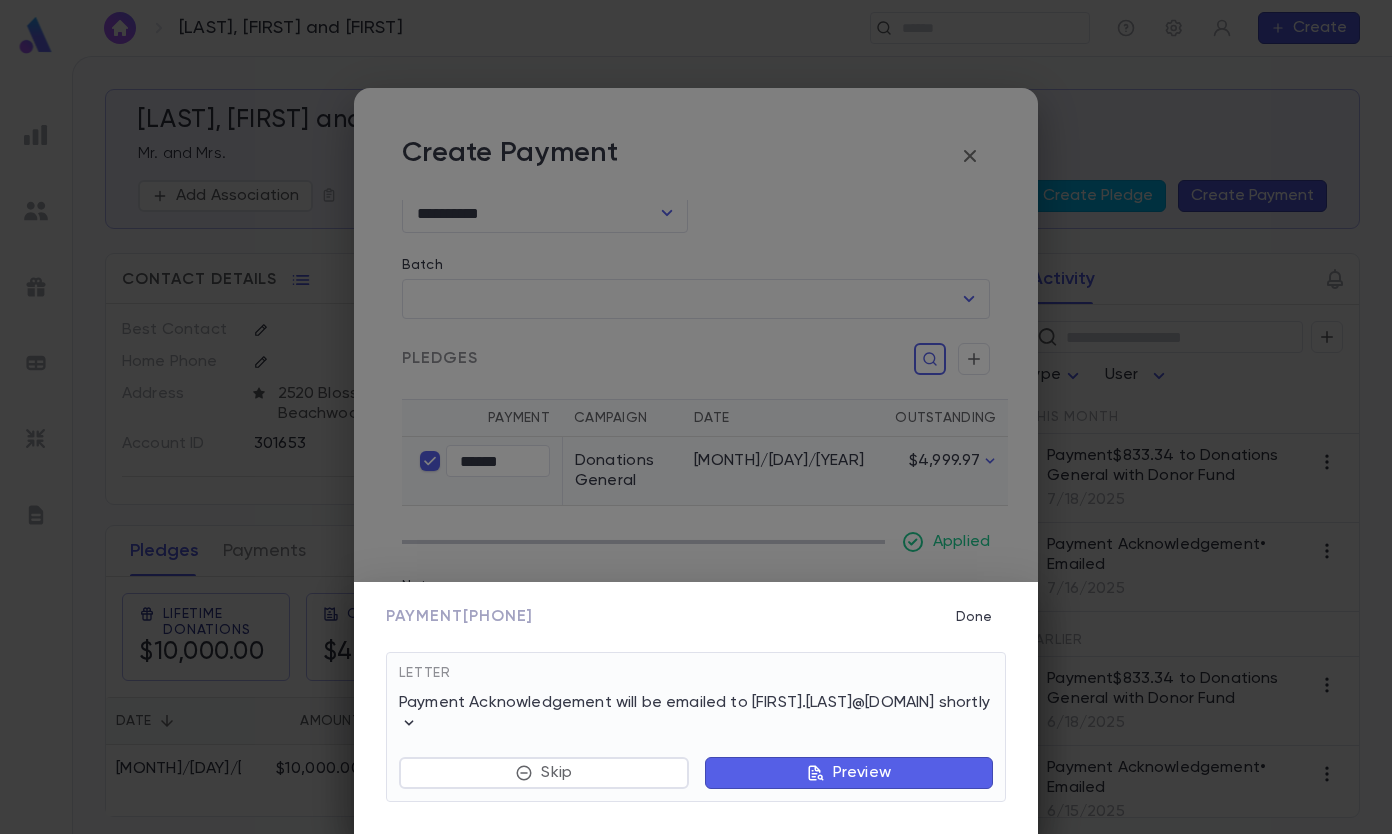 click on "Done" at bounding box center (974, 617) 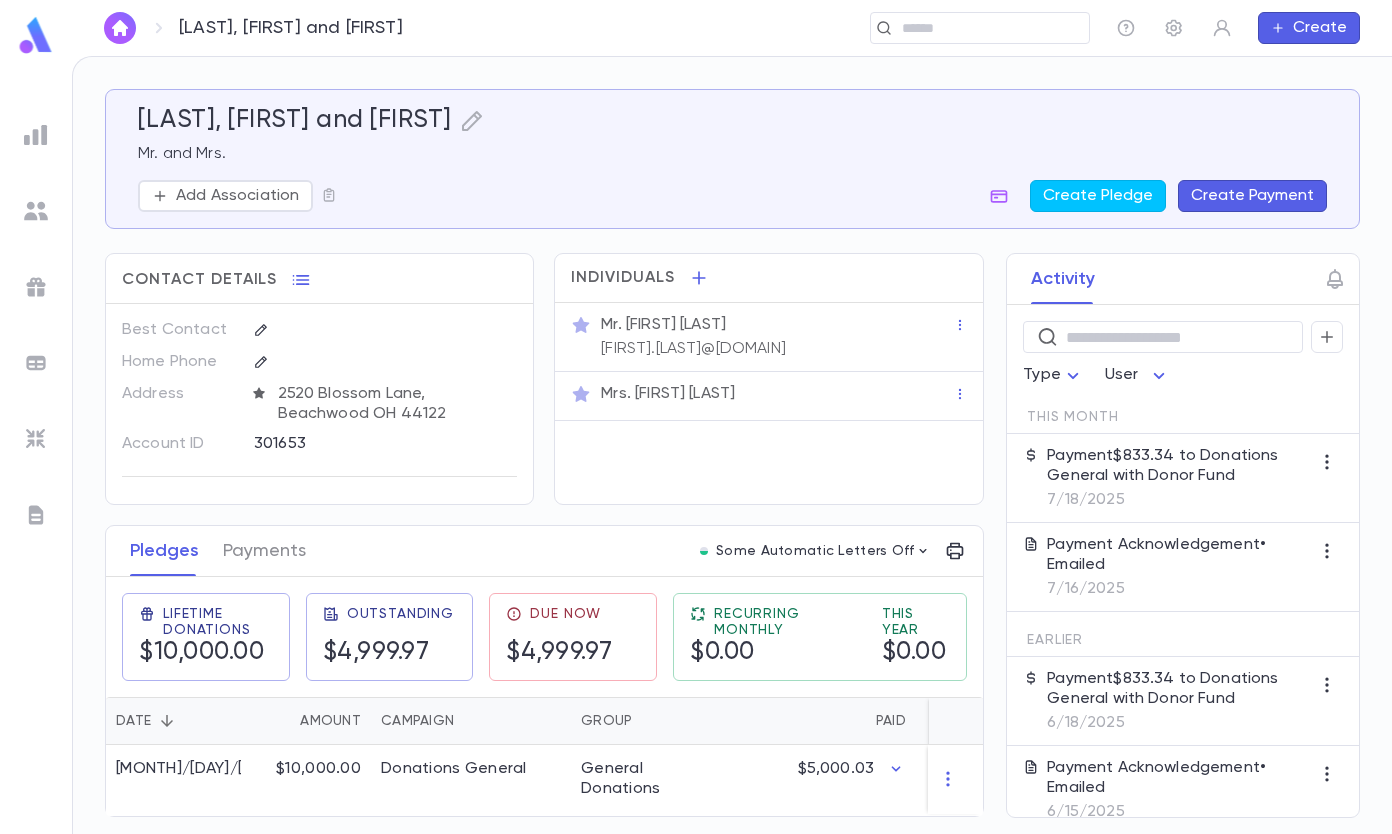 click at bounding box center [973, 28] 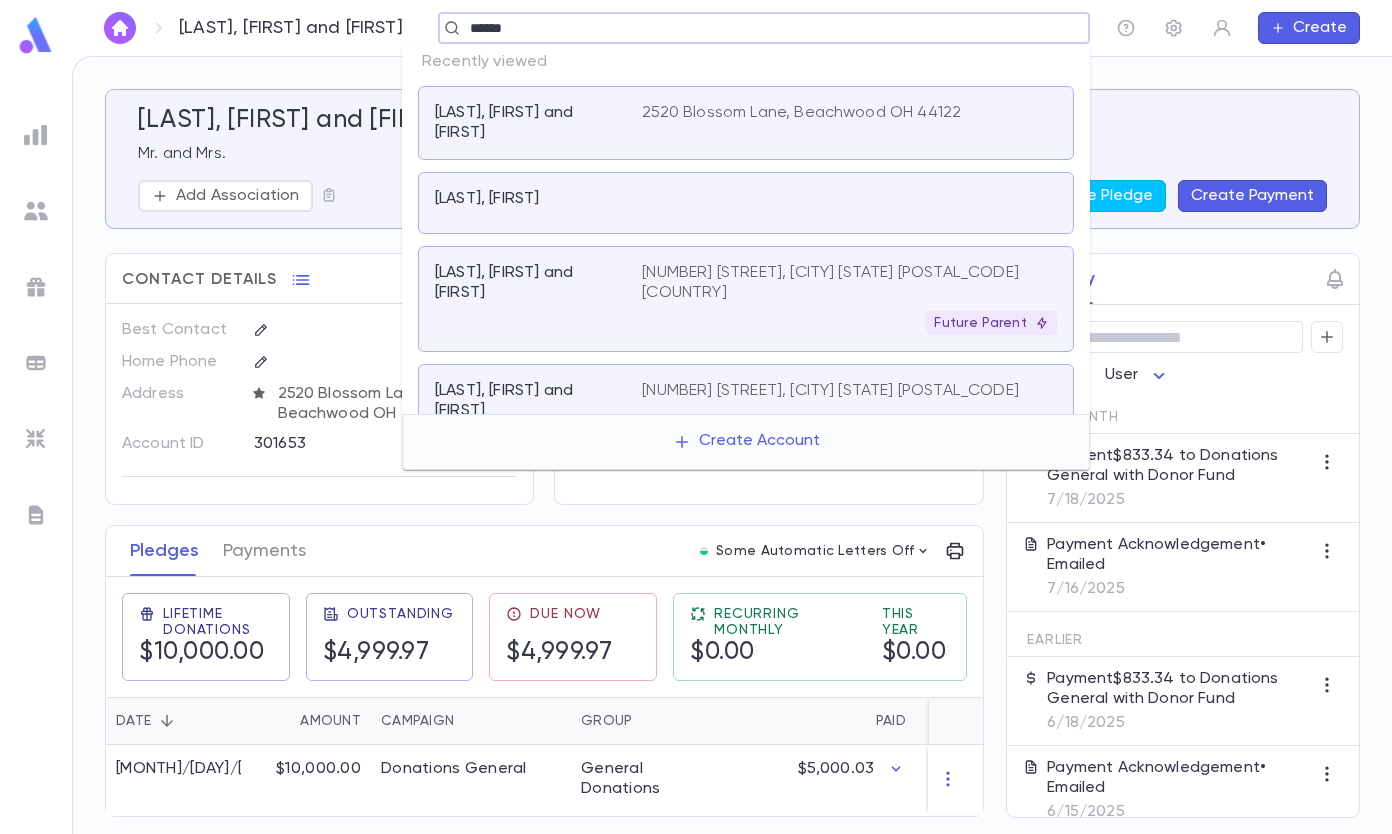 type on "******" 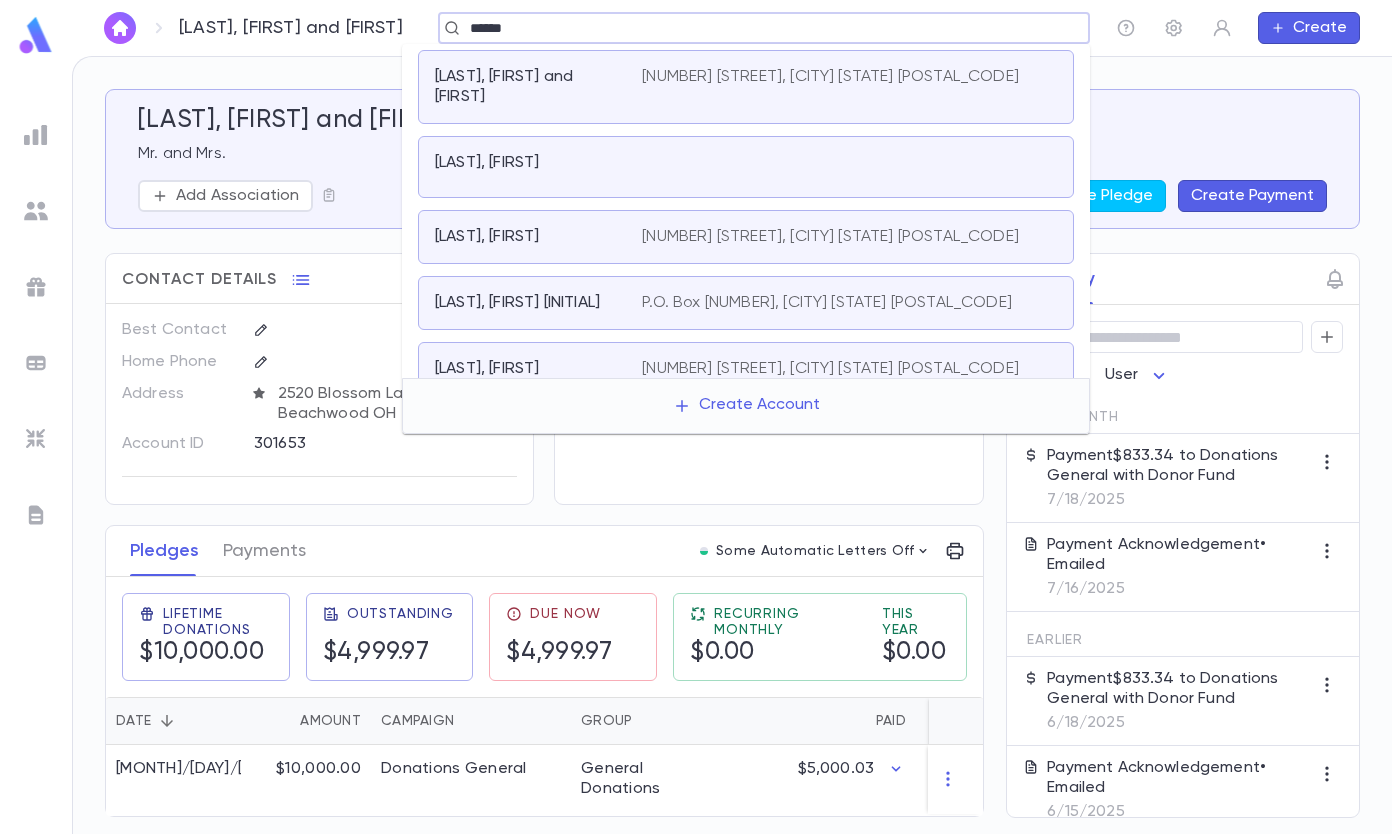 click on "[NUMBER] [STREET], [CITY] [STATE] [POSTAL_CODE]" at bounding box center (830, 77) 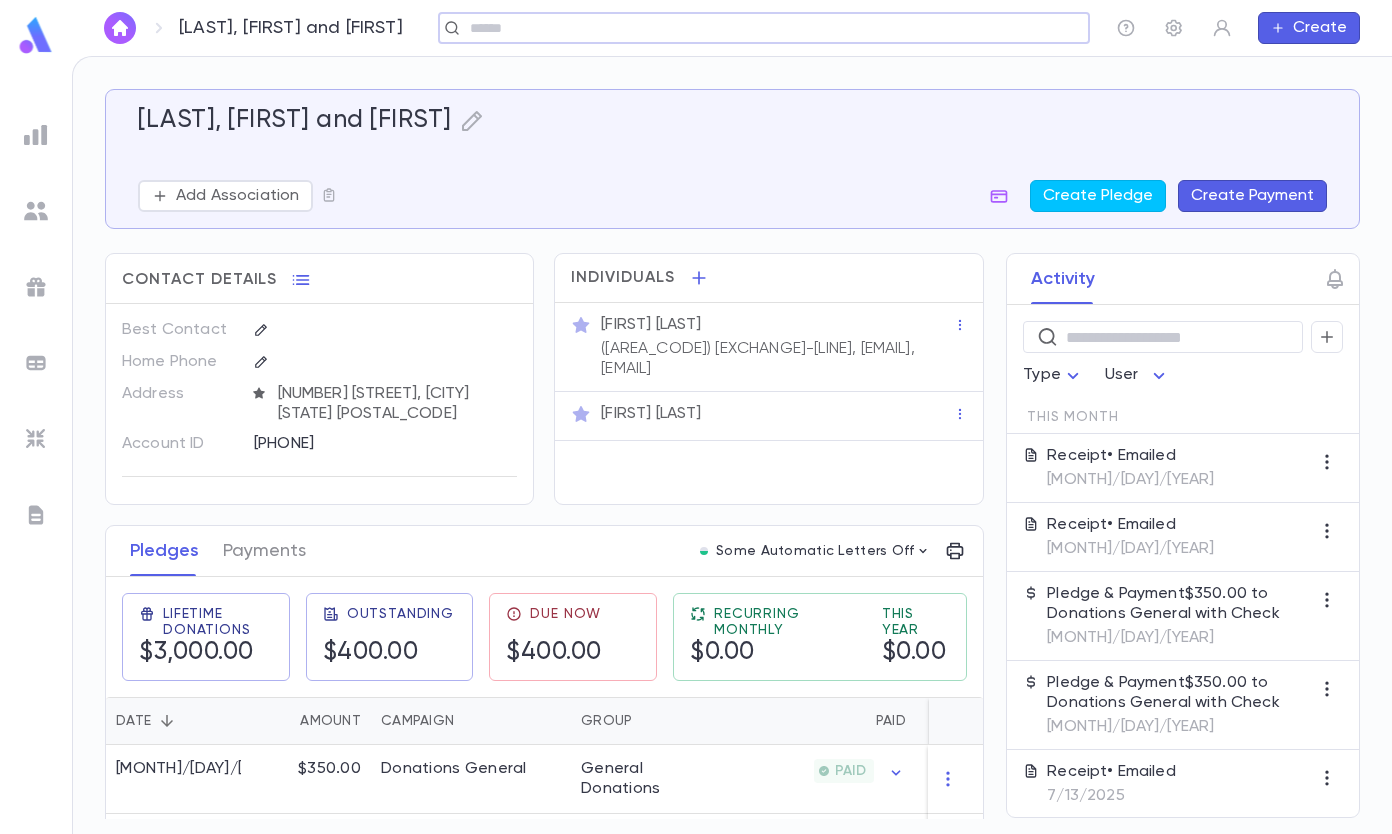 scroll, scrollTop: 280, scrollLeft: 0, axis: vertical 